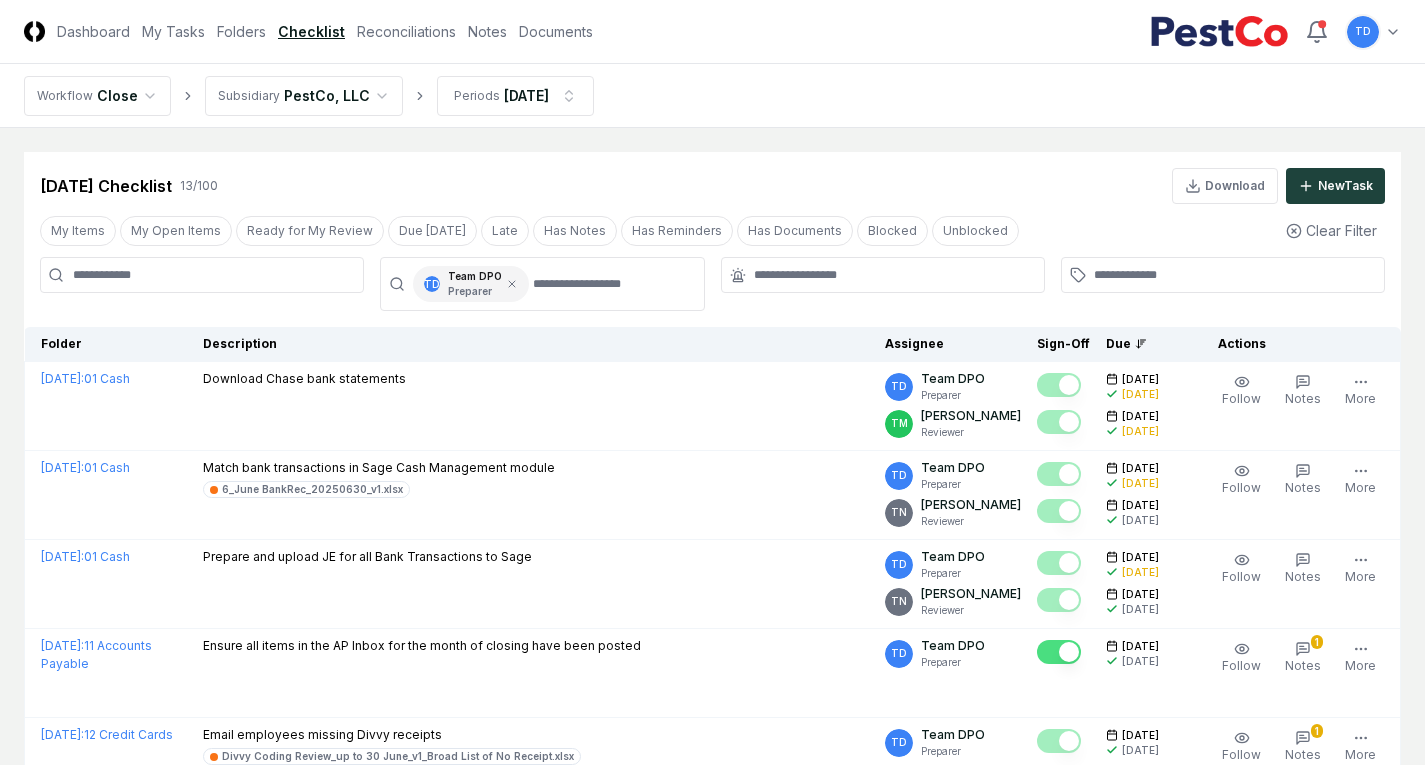 scroll, scrollTop: 0, scrollLeft: 0, axis: both 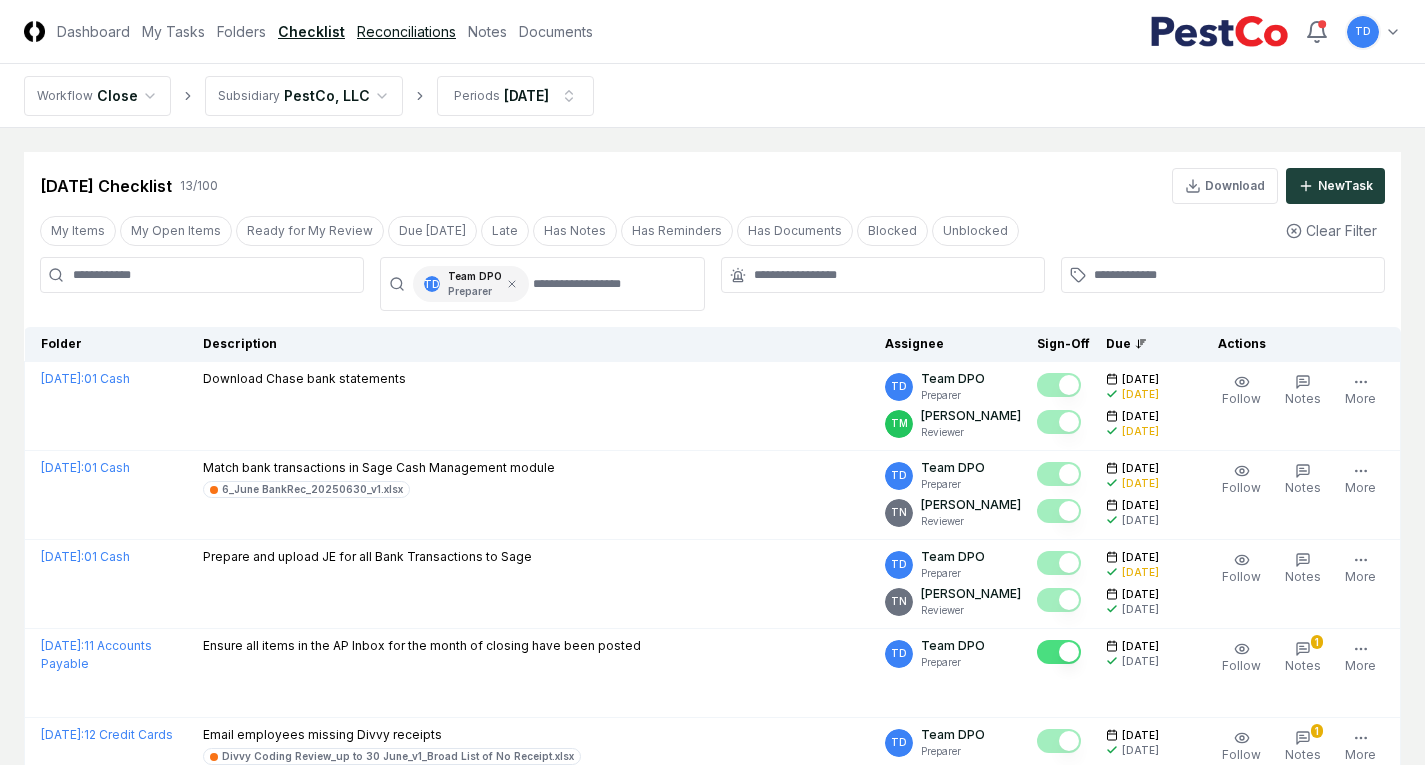 click on "Reconciliations" at bounding box center (406, 31) 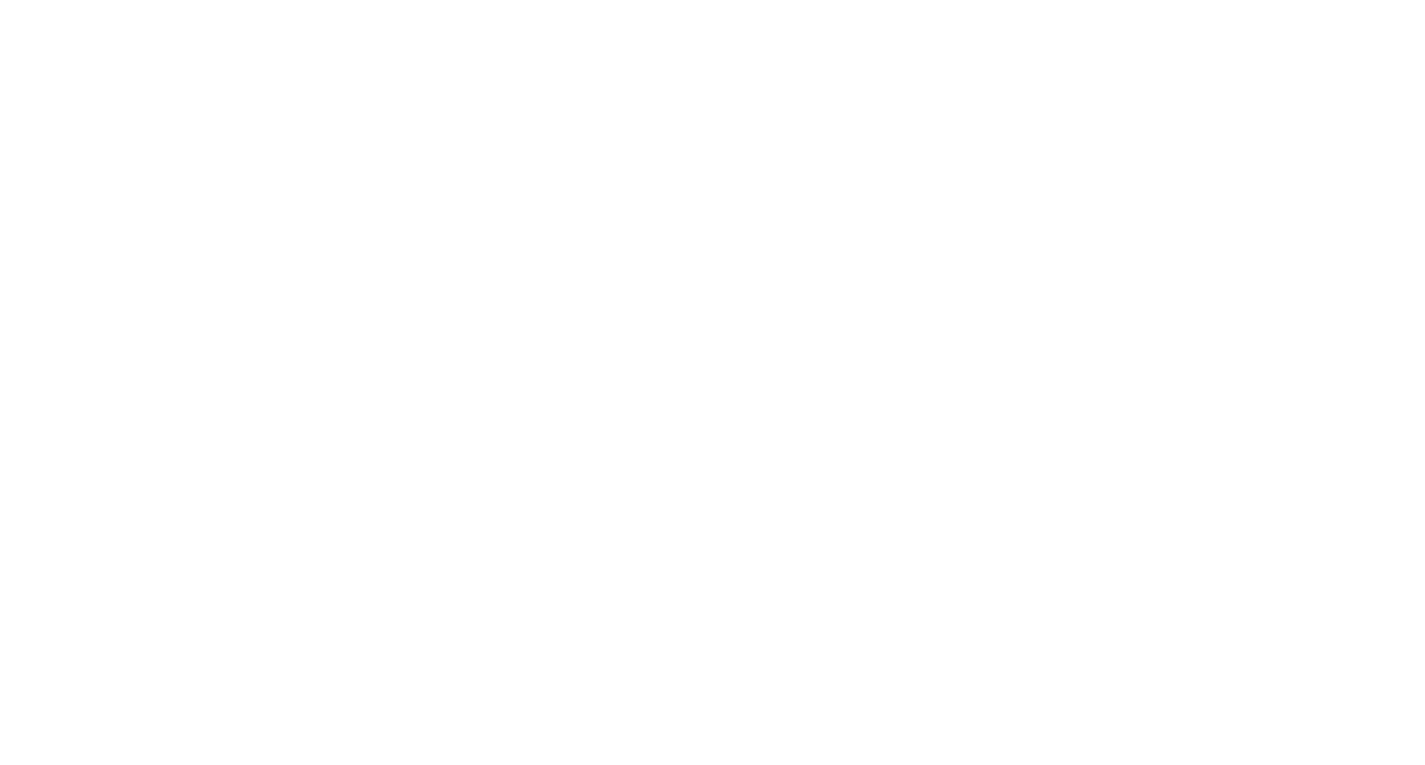 scroll, scrollTop: 0, scrollLeft: 0, axis: both 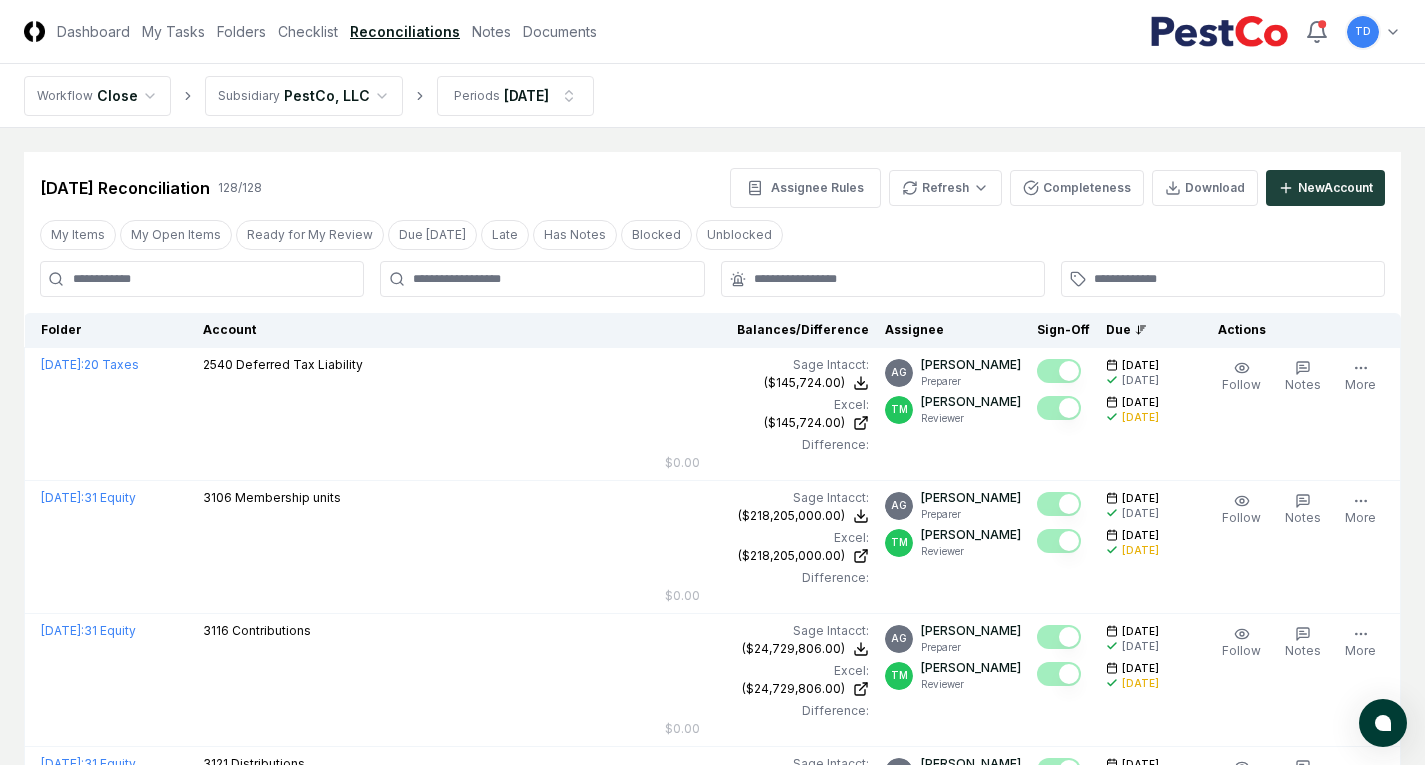 click on "CloseCore Dashboard My Tasks Folders Checklist Reconciliations Notes Documents Toggle navigation menu   TD Toggle user menu Workflow Close Subsidiary PestCo, LLC Periods [DATE] Cancel Reassign [DATE] Reconciliation 128 / 128 Assignee Rules Refresh Completeness Download New  Account My Items My Open Items Ready for My Review Due [DATE] Late Has Notes Blocked Unblocked Clear Filter Folder Account Balances/Difference Per  Sage Intacct Per Excel Difference Assignee Sign-Off   Due Actions [DATE] :  20 Taxes 2540   Deferred Tax Liability Sage Intacct : ($145,724.00) Excel: ($145,724.00) Difference: $0.00 ($145,724.00) ($145,724.00) $0.00 AG [PERSON_NAME] Preparer TM [PERSON_NAME] Reviewer [DATE] [DATE] [DATE] [DATE] Follow Notes Edit Task More [DATE] :  31 Equity 3106   Membership units Sage Intacct : ($218,205,000.00) Excel: ($218,205,000.00) Difference: $0.00 ($218,205,000.00) ($218,205,000.00) $0.00 AG [PERSON_NAME] Preparer TM [PERSON_NAME] Reviewer Notes" at bounding box center [712, 4173] 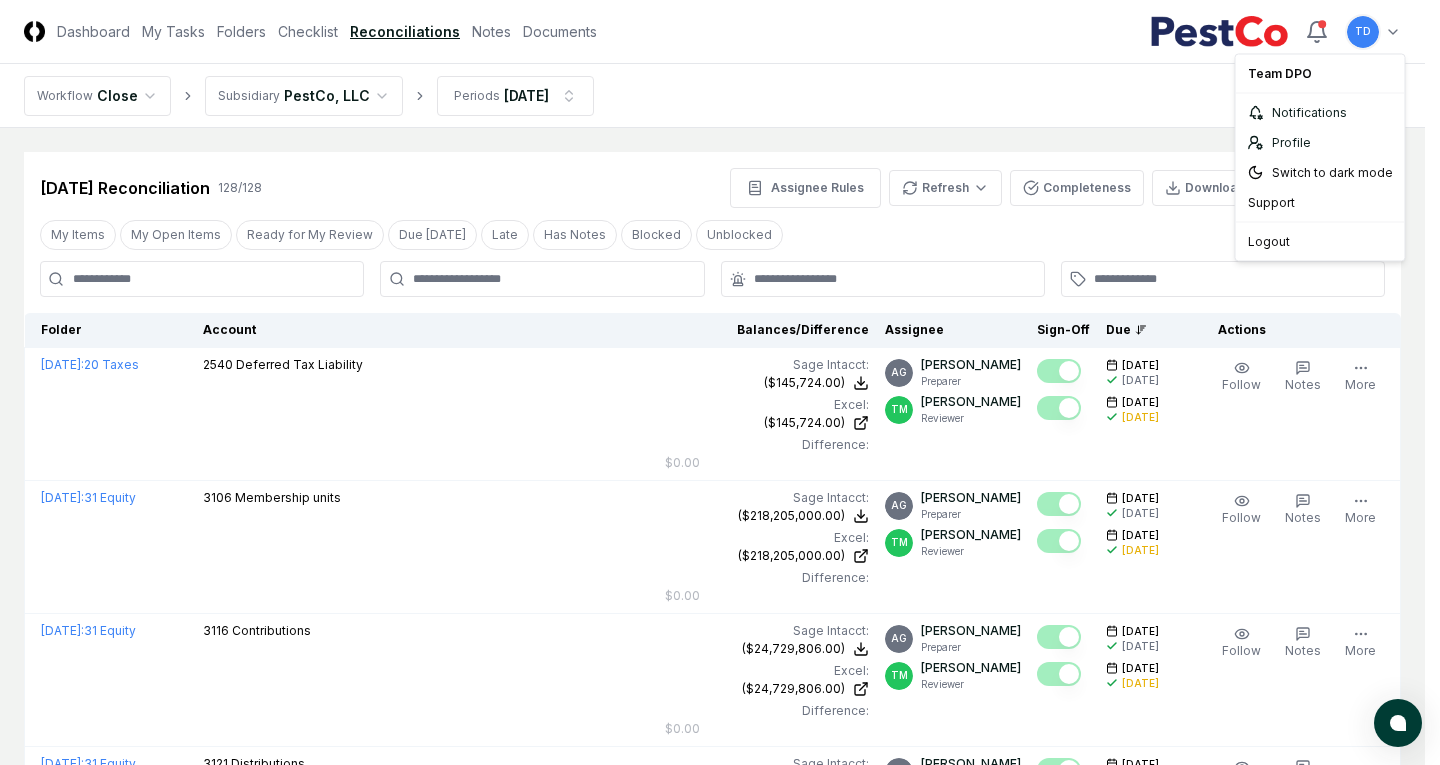 click on "CloseCore Dashboard My Tasks Folders Checklist Reconciliations Notes Documents Toggle navigation menu   TD Toggle user menu Workflow Close Subsidiary PestCo, LLC Periods [DATE] Cancel Reassign [DATE] Reconciliation 128 / 128 Assignee Rules Refresh Completeness Download New  Account My Items My Open Items Ready for My Review Due [DATE] Late Has Notes Blocked Unblocked Clear Filter Folder Account Balances/Difference Per  Sage Intacct Per Excel Difference Assignee Sign-Off   Due Actions [DATE] :  20 Taxes 2540   Deferred Tax Liability Sage Intacct : ($145,724.00) Excel: ($145,724.00) Difference: $0.00 ($145,724.00) ($145,724.00) $0.00 AG [PERSON_NAME] Preparer TM [PERSON_NAME] Reviewer [DATE] [DATE] [DATE] [DATE] Follow Notes Edit Task More [DATE] :  31 Equity 3106   Membership units Sage Intacct : ($218,205,000.00) Excel: ($218,205,000.00) Difference: $0.00 ($218,205,000.00) ($218,205,000.00) $0.00 AG [PERSON_NAME] Preparer TM [PERSON_NAME] Reviewer Notes" at bounding box center (720, 4173) 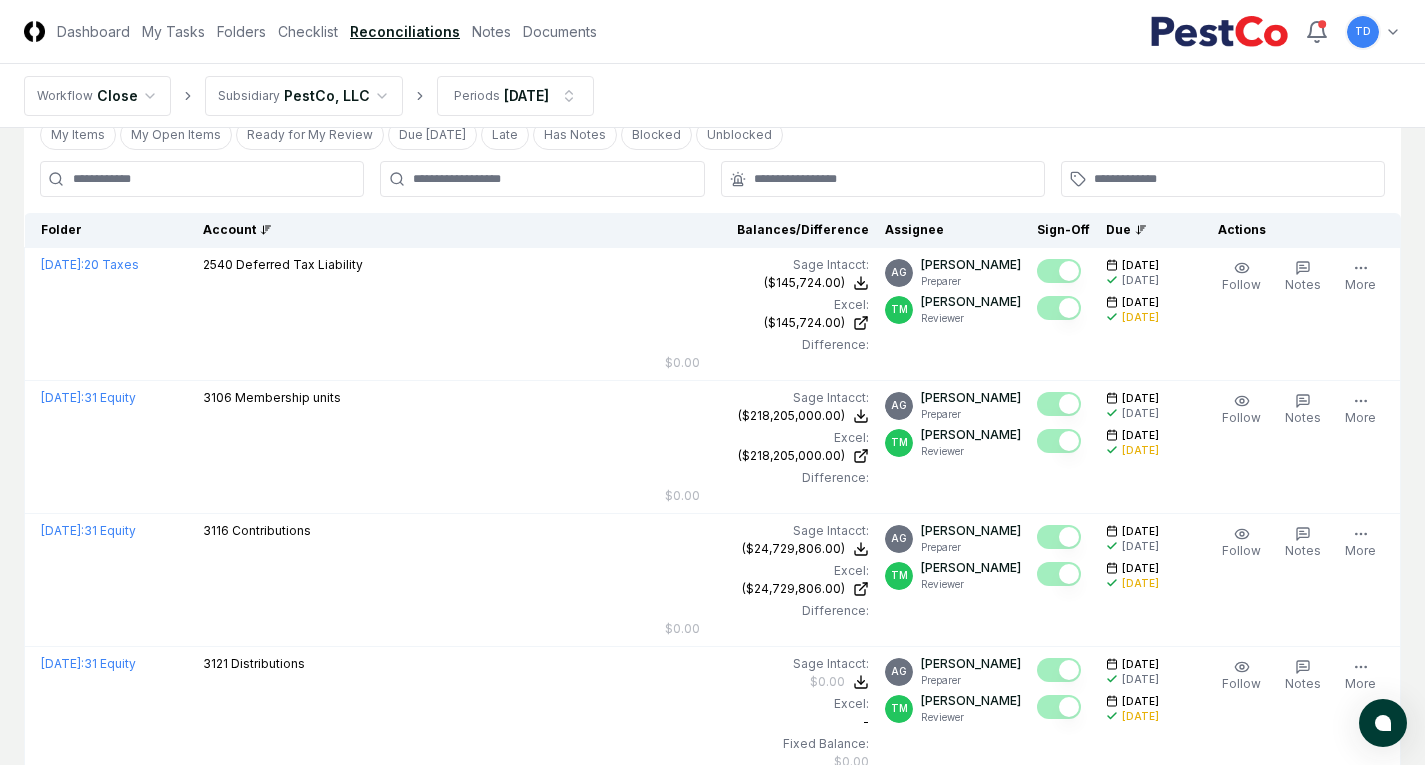 scroll, scrollTop: 0, scrollLeft: 0, axis: both 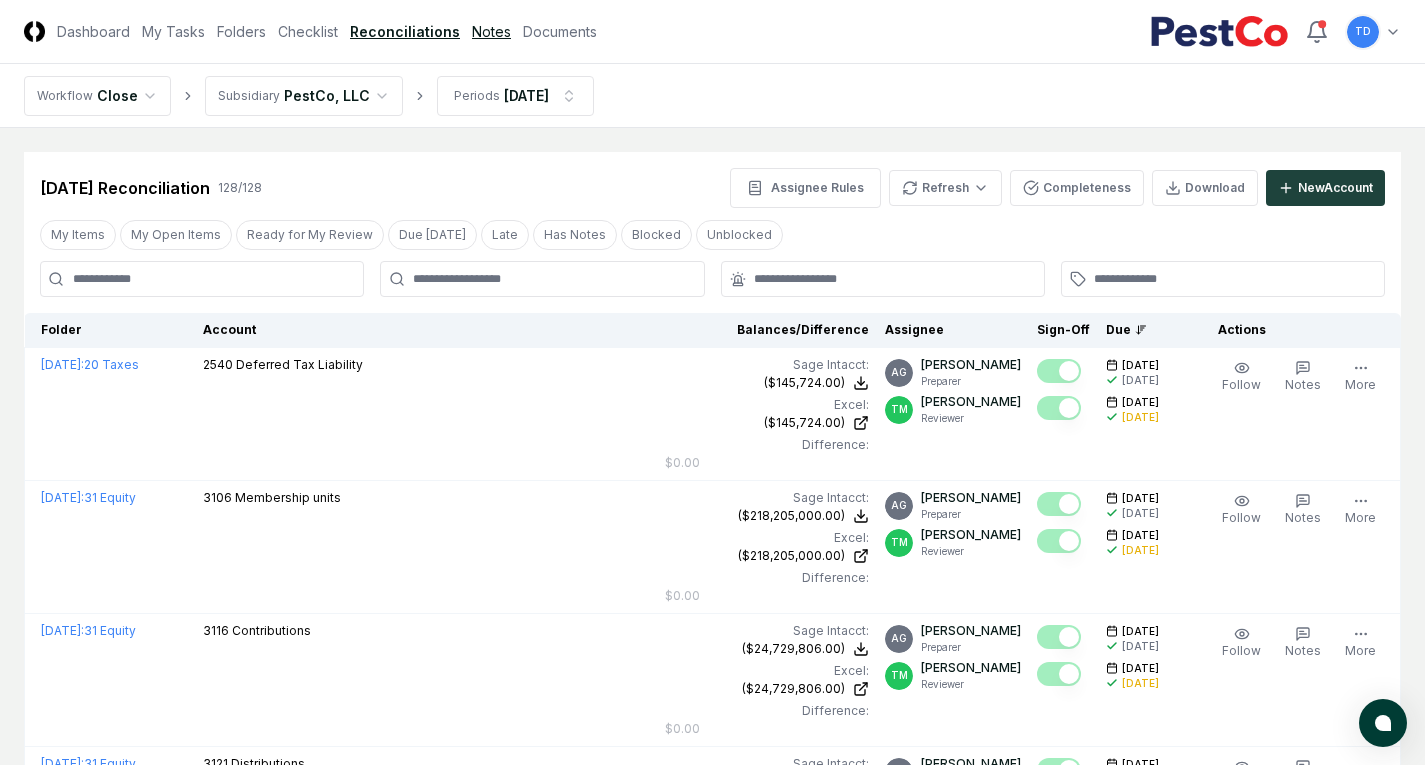 click on "Notes" at bounding box center (491, 31) 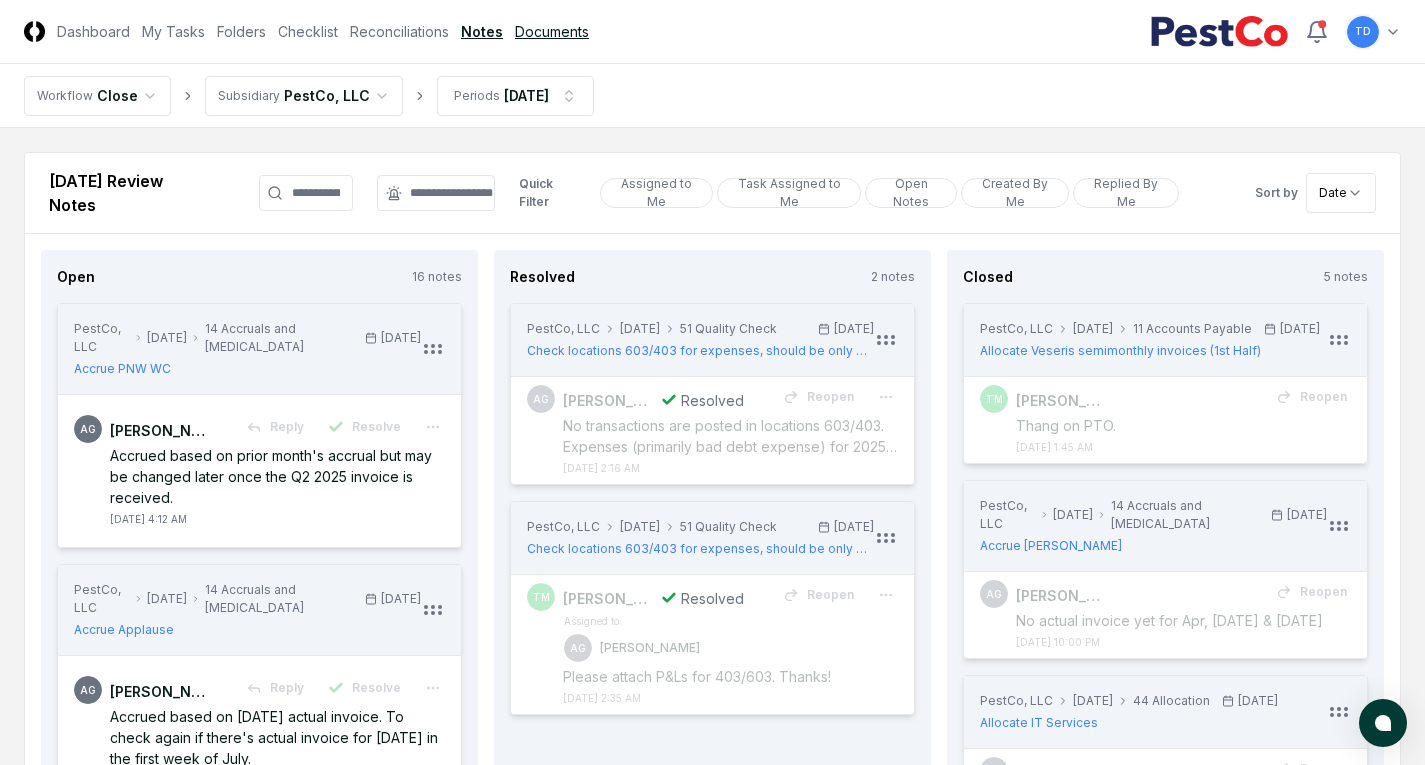 click on "Documents" at bounding box center (552, 31) 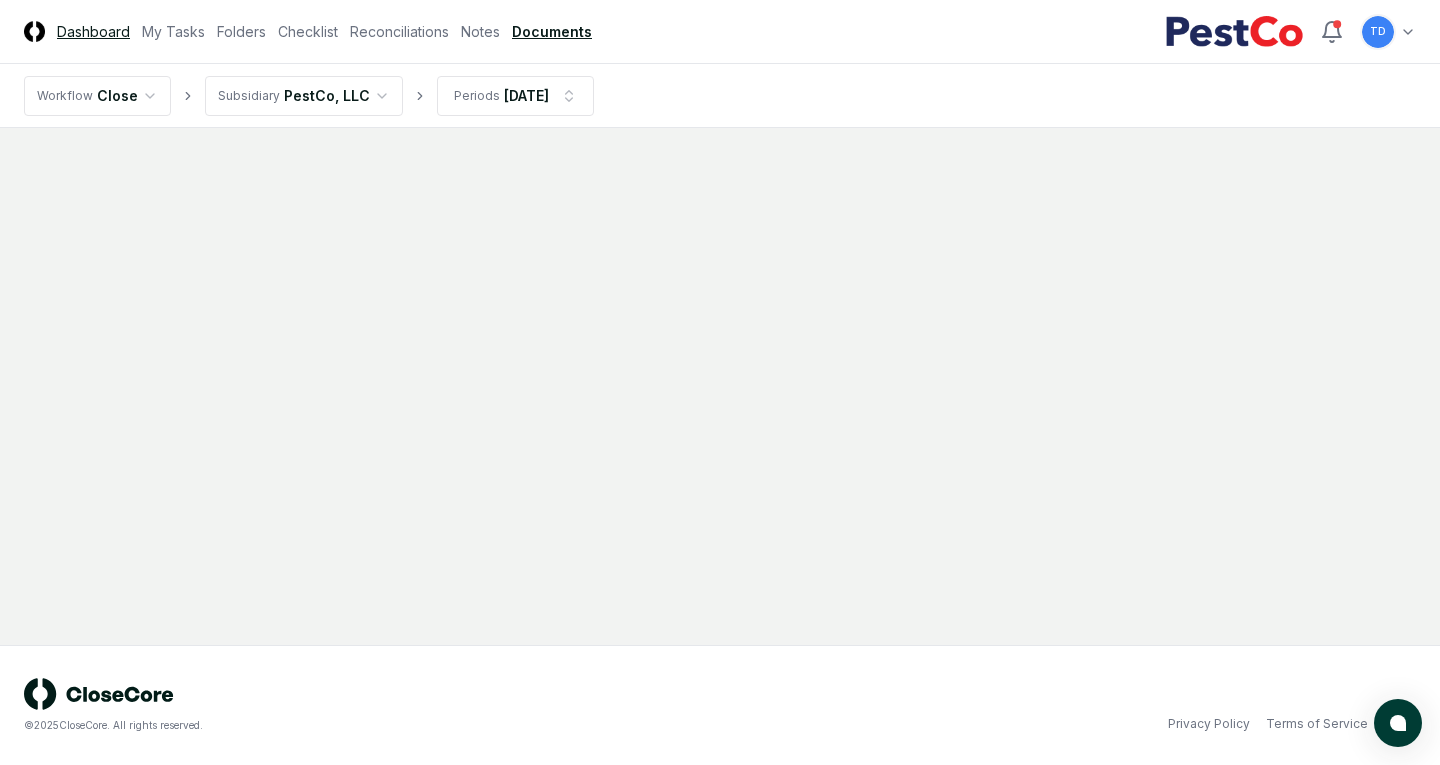 click on "Dashboard" at bounding box center (93, 31) 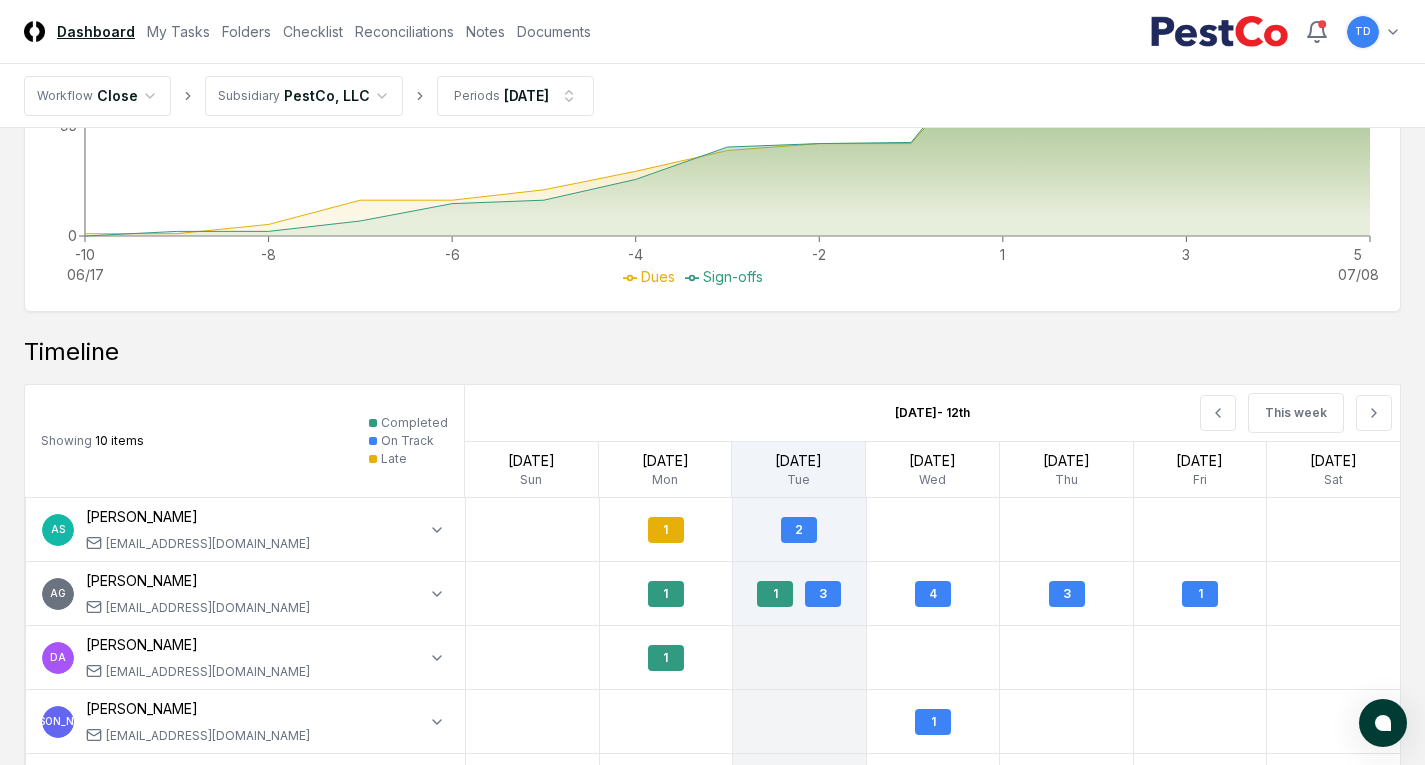 scroll, scrollTop: 1600, scrollLeft: 0, axis: vertical 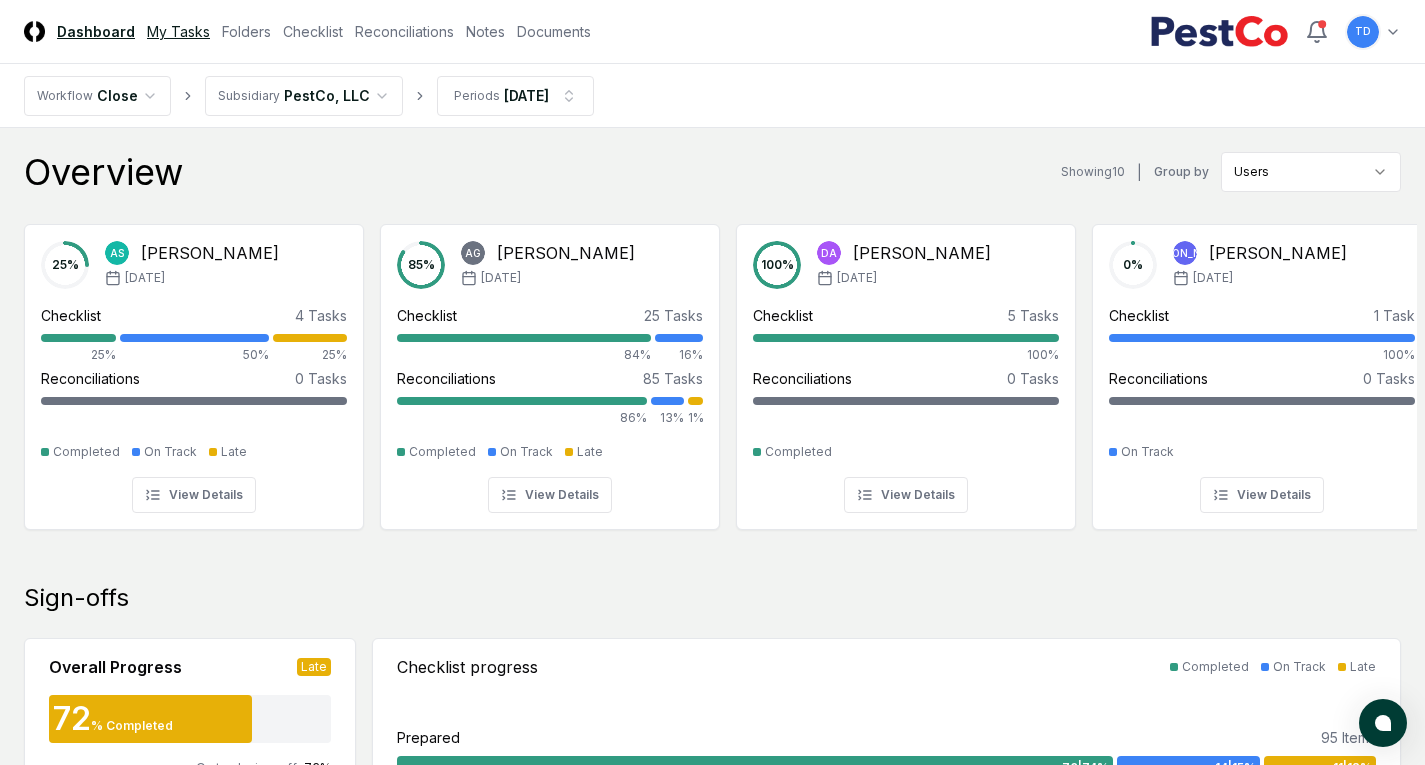 click on "My Tasks" at bounding box center [178, 31] 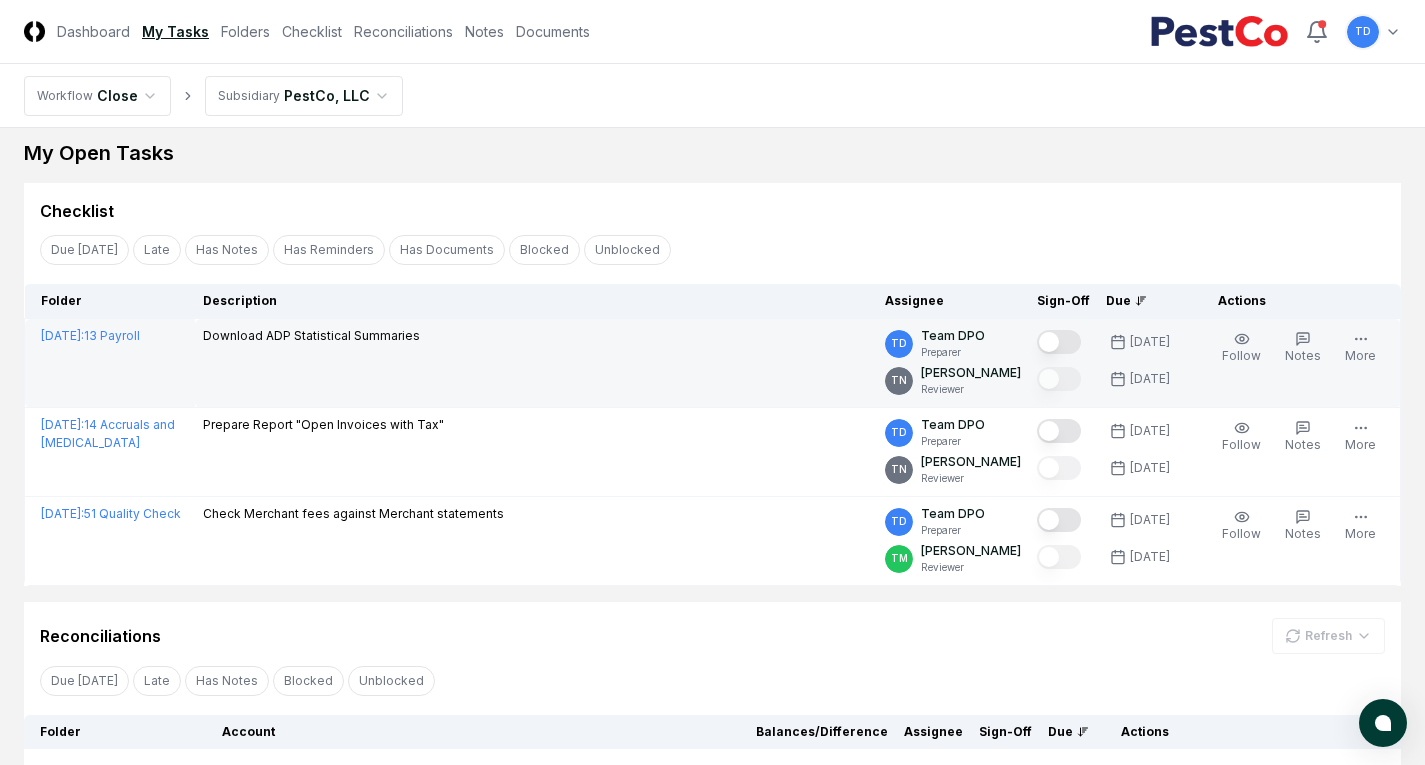 scroll, scrollTop: 0, scrollLeft: 0, axis: both 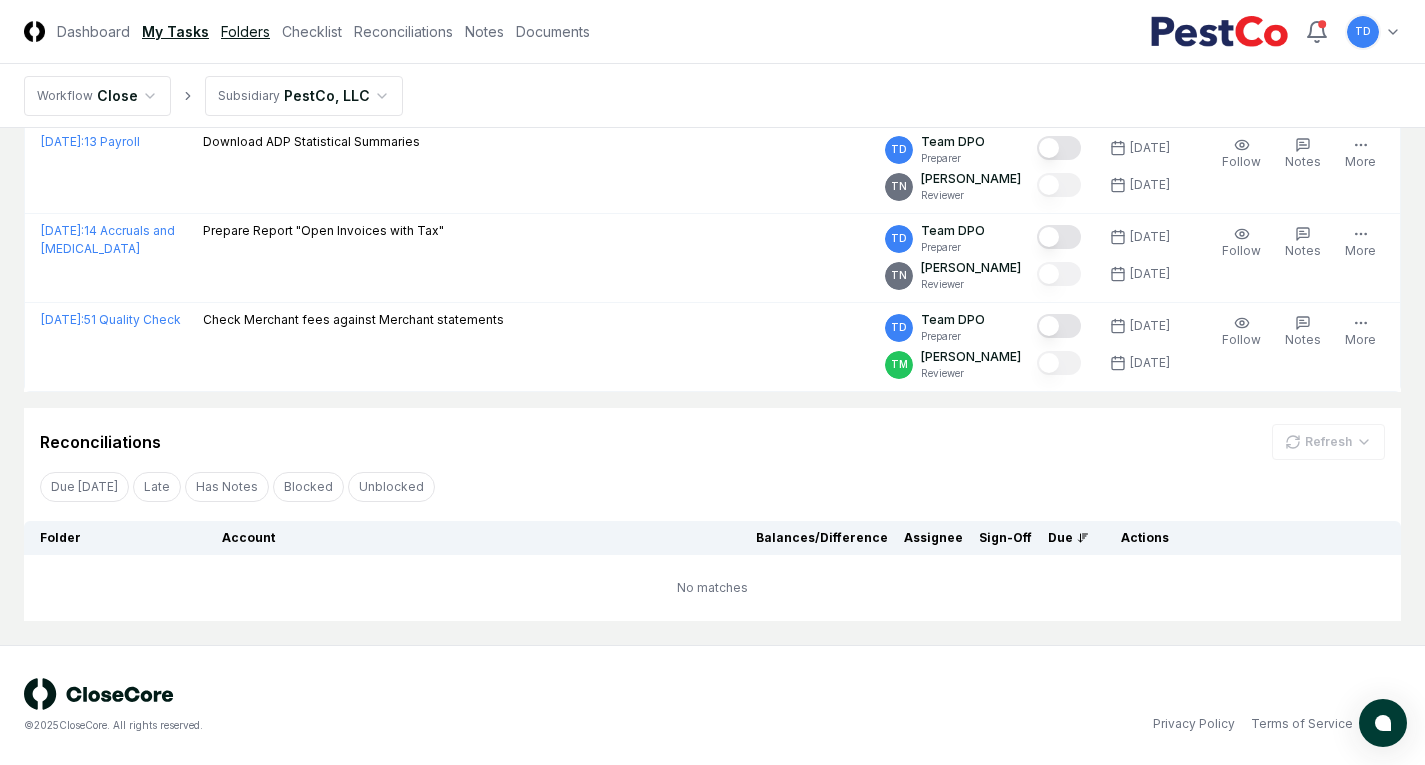 click on "Folders" at bounding box center (245, 31) 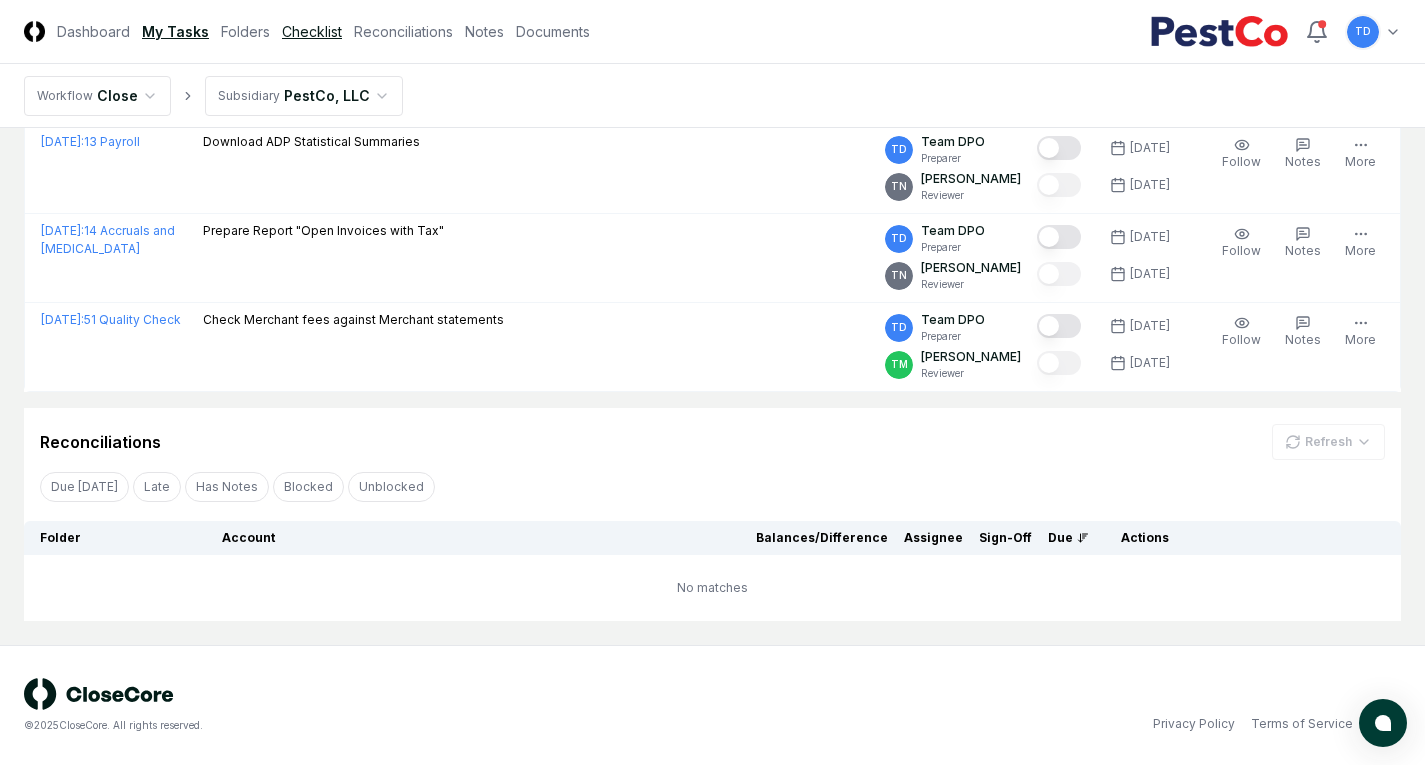 click on "Checklist" at bounding box center [312, 31] 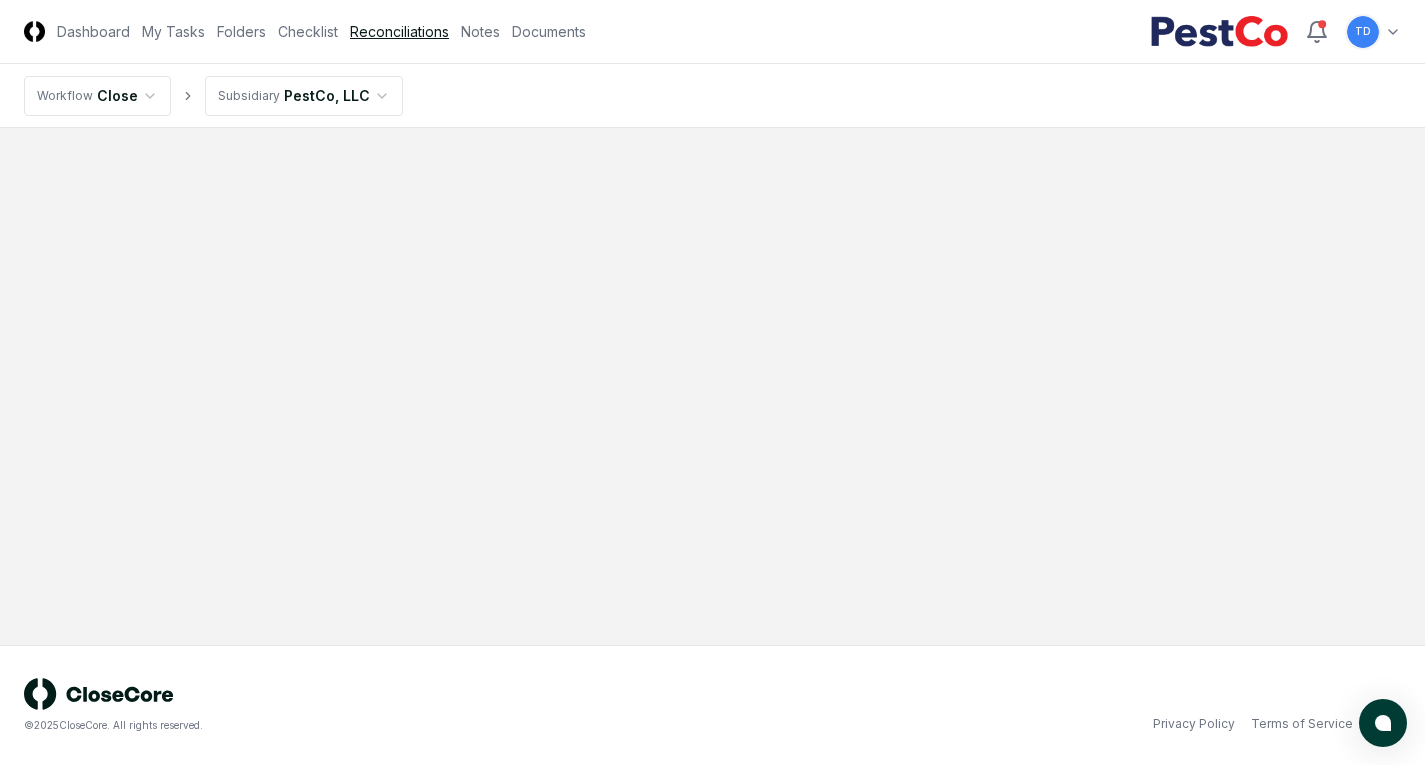 scroll, scrollTop: 0, scrollLeft: 0, axis: both 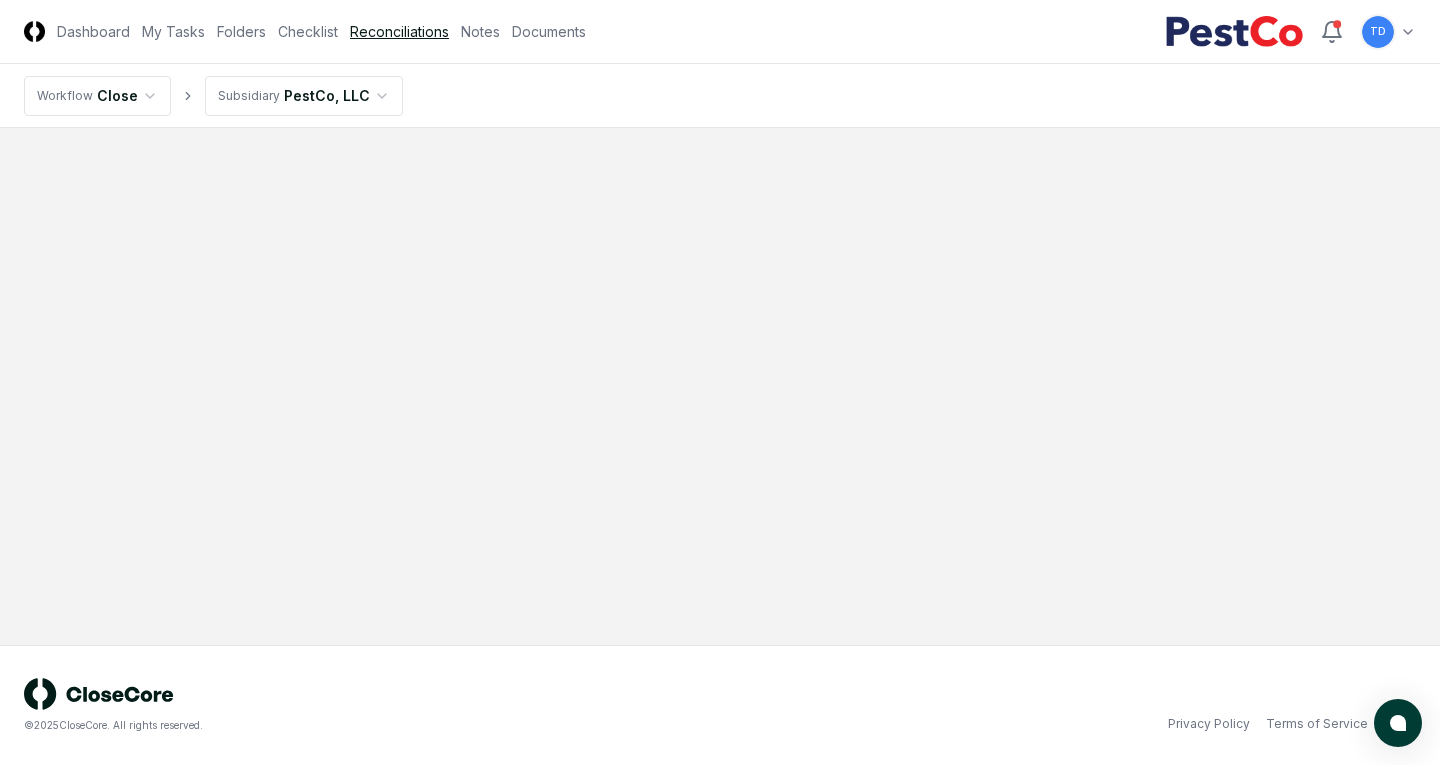 click on "Reconciliations" at bounding box center [399, 31] 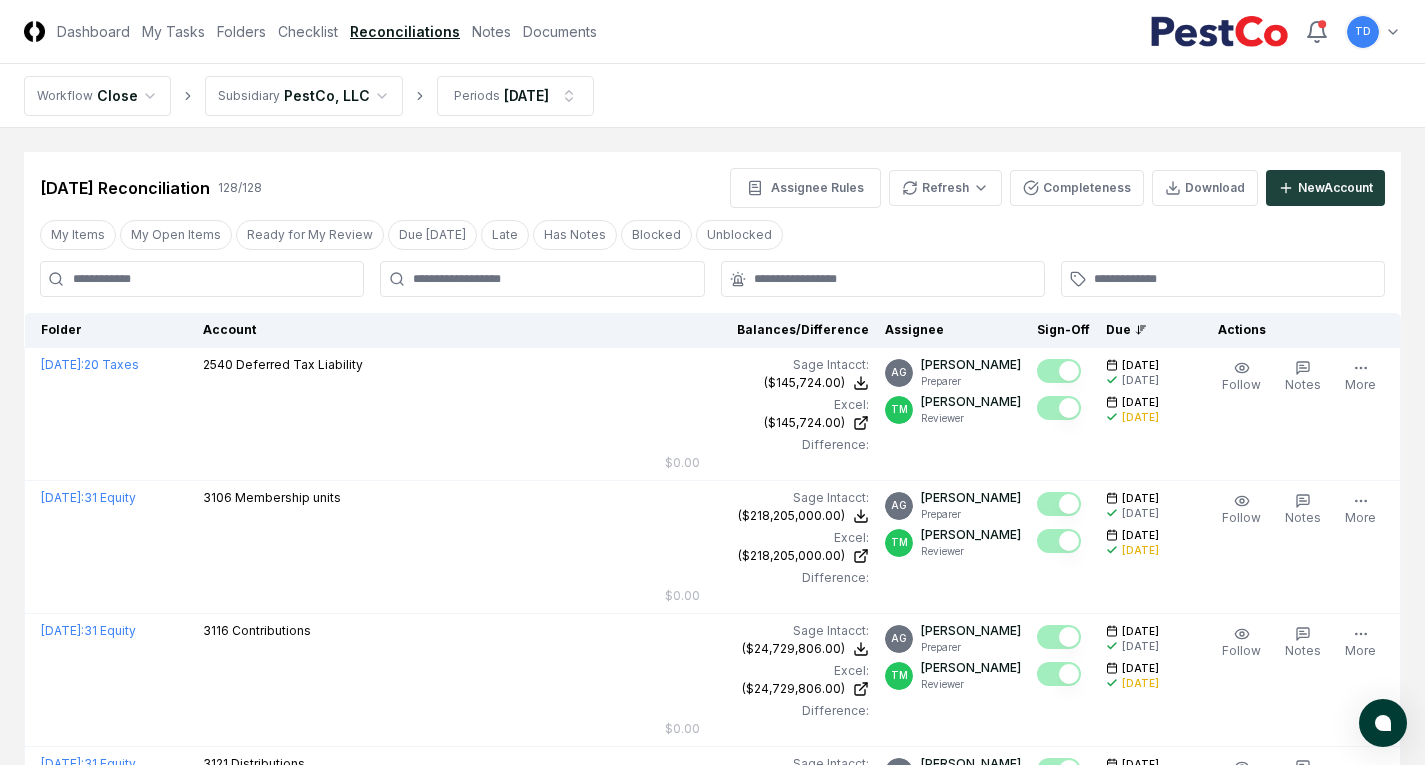 scroll, scrollTop: 100, scrollLeft: 0, axis: vertical 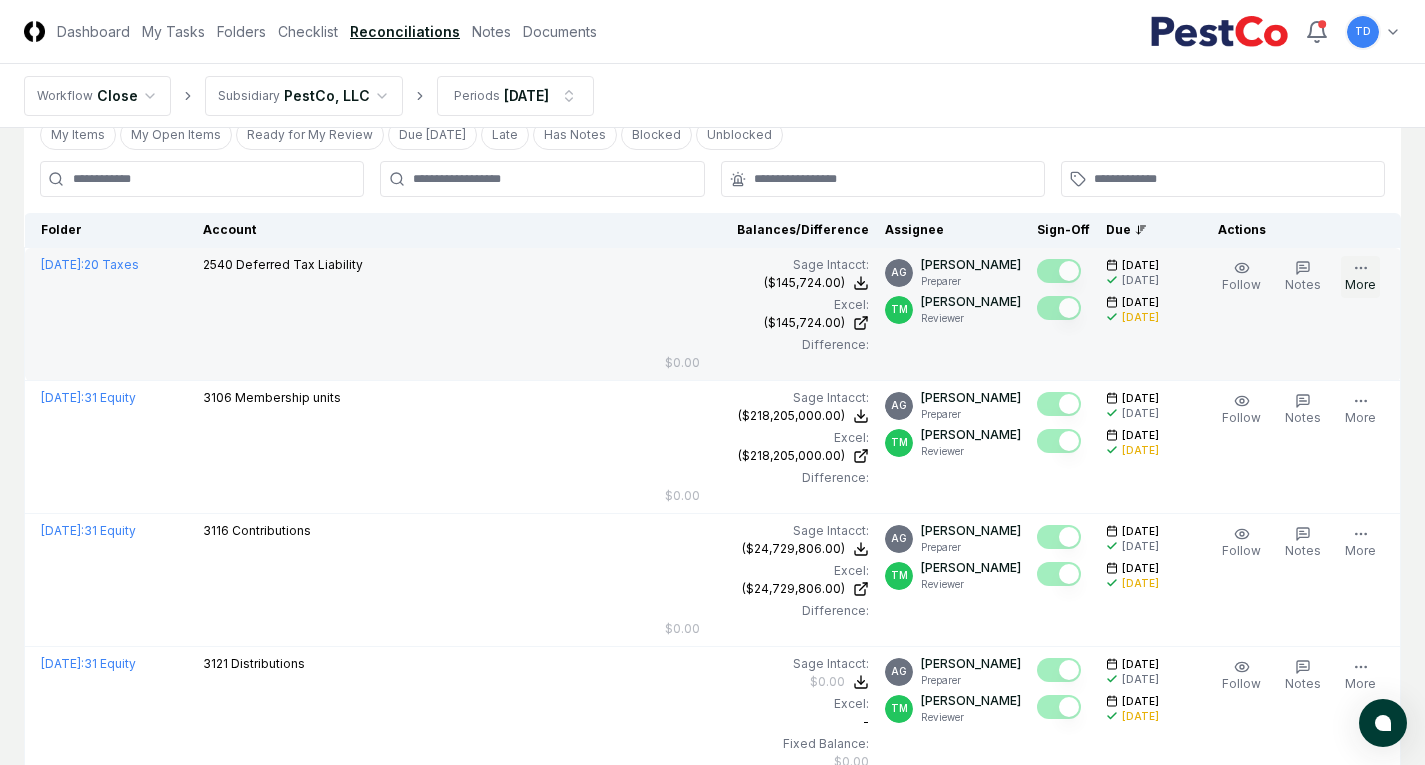click 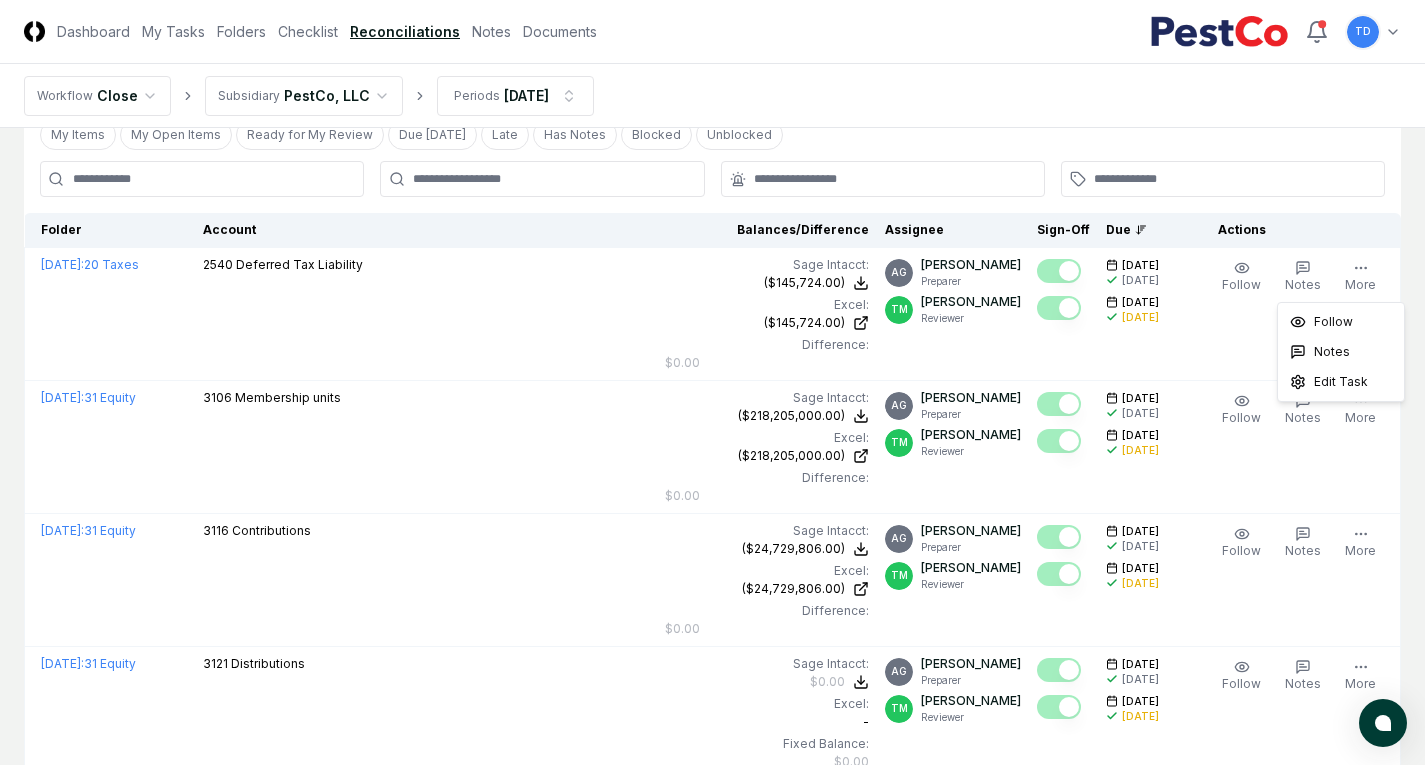 click on "Cancel Reassign [DATE] Reconciliation 128 / 128 Assignee Rules Refresh Completeness Download New  Account My Items My Open Items Ready for My Review Due [DATE] Late Has Notes Blocked Unblocked Clear Filter Folder Account Balances/Difference Per  Sage Intacct Per Excel Difference Assignee Sign-Off   Due Actions [DATE] :  20 Taxes 2540   Deferred Tax Liability Sage Intacct : ($145,724.00) Excel: ($145,724.00) Difference: $0.00 ($145,724.00) ($145,724.00) $0.00 AG [PERSON_NAME] Preparer TM [PERSON_NAME] Reviewer [DATE] [DATE] [DATE] [DATE] Follow Notes Edit Task More [DATE] :  31 Equity 3106   Membership units Sage Intacct : ($218,205,000.00) Excel: ($218,205,000.00) Difference: $0.00 ($218,205,000.00) ($218,205,000.00) $0.00 AG [PERSON_NAME] Preparer TM [PERSON_NAME] Reviewer [DATE] [DATE] [DATE] [DATE] Follow Notes Edit Task More [DATE] :  31 Equity 3116   Contributions Sage Intacct : ($24,729,806.00) Excel: ($24,729,806.00) Difference: AG" at bounding box center [712, 4077] 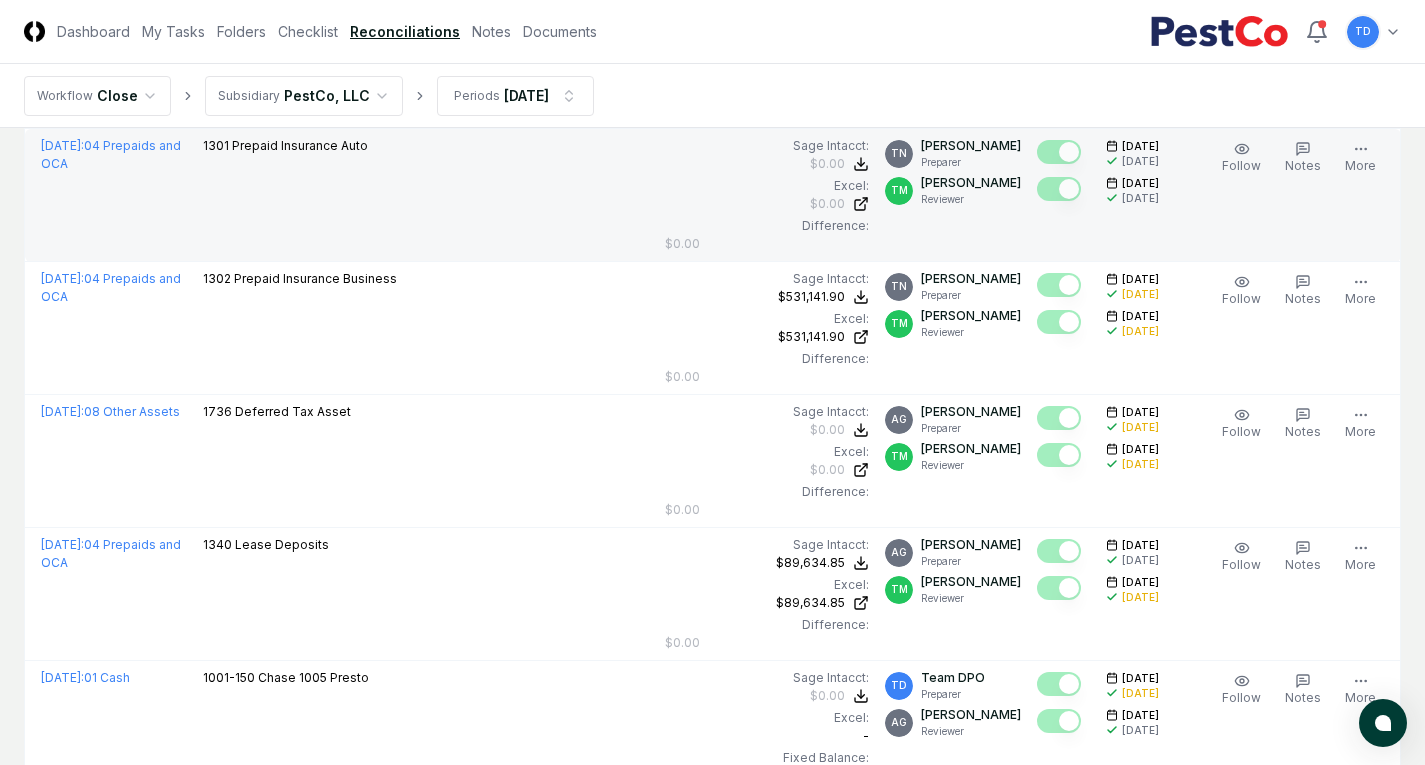scroll, scrollTop: 2900, scrollLeft: 0, axis: vertical 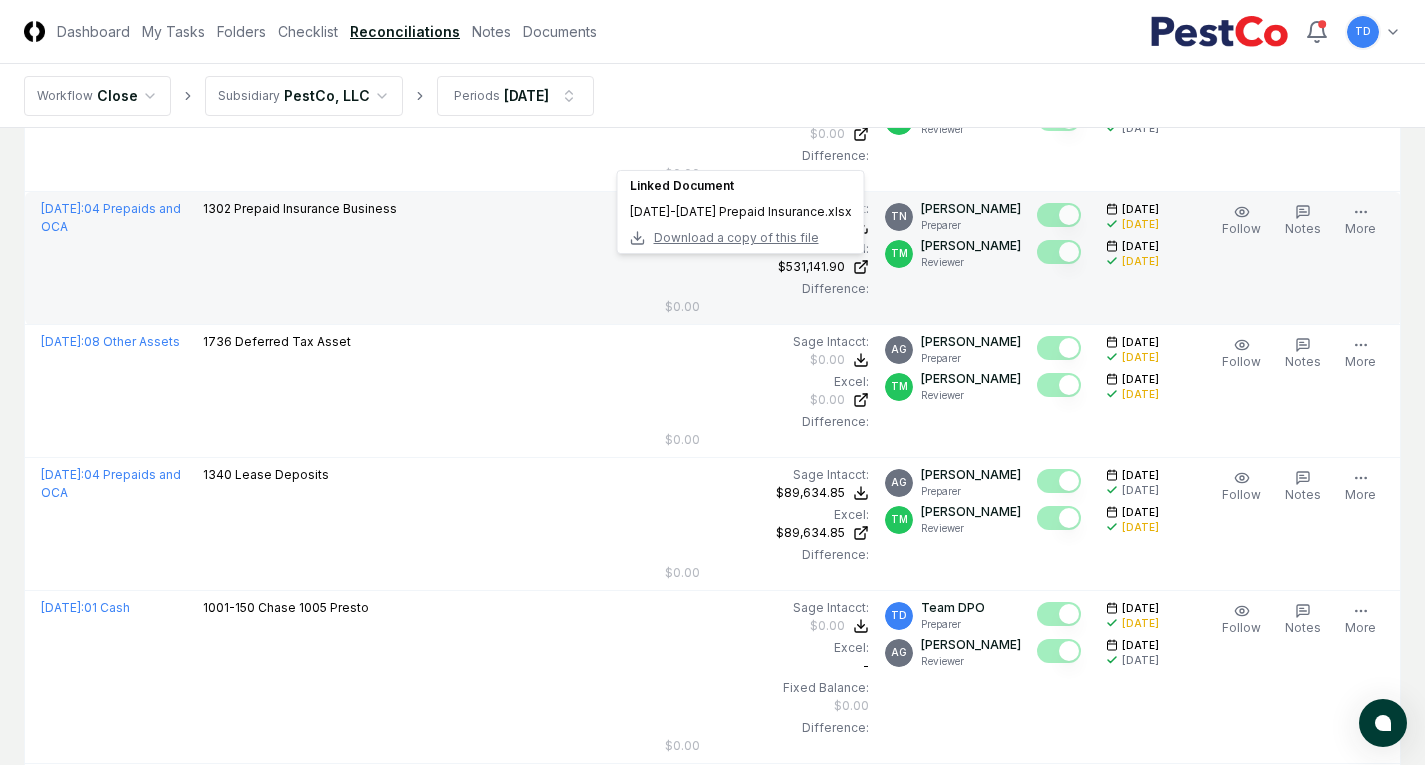 click on "Download a copy of this file" at bounding box center [736, 238] 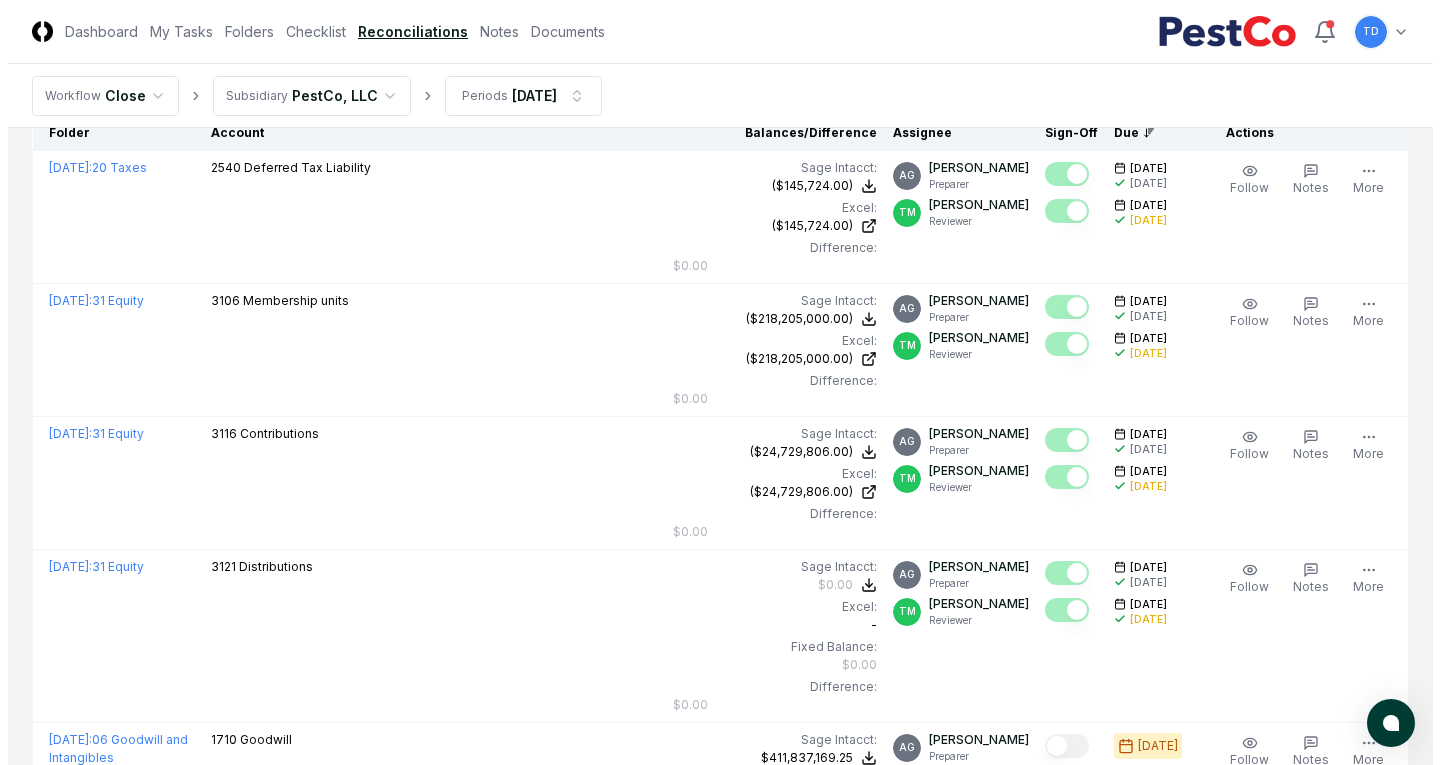 scroll, scrollTop: 0, scrollLeft: 0, axis: both 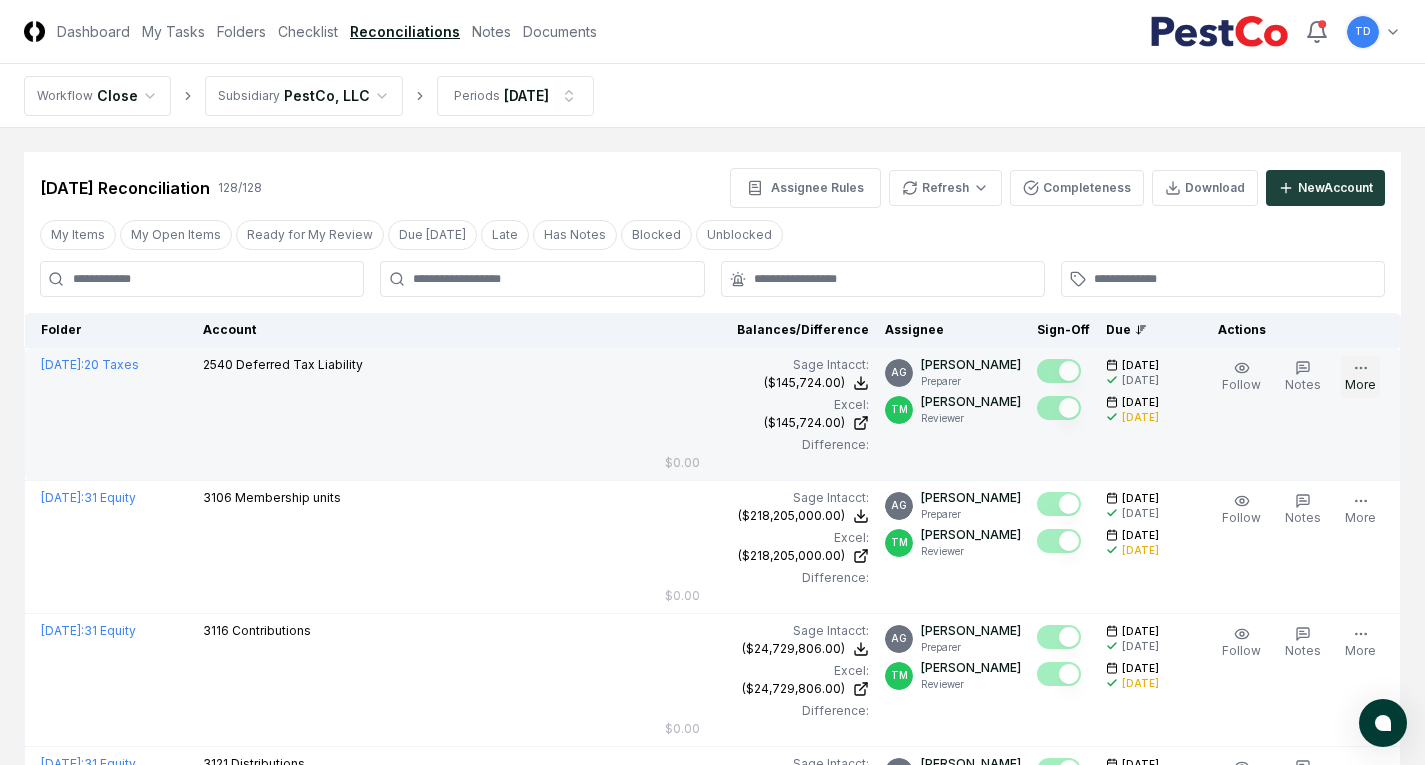 click on "More" at bounding box center [1360, 377] 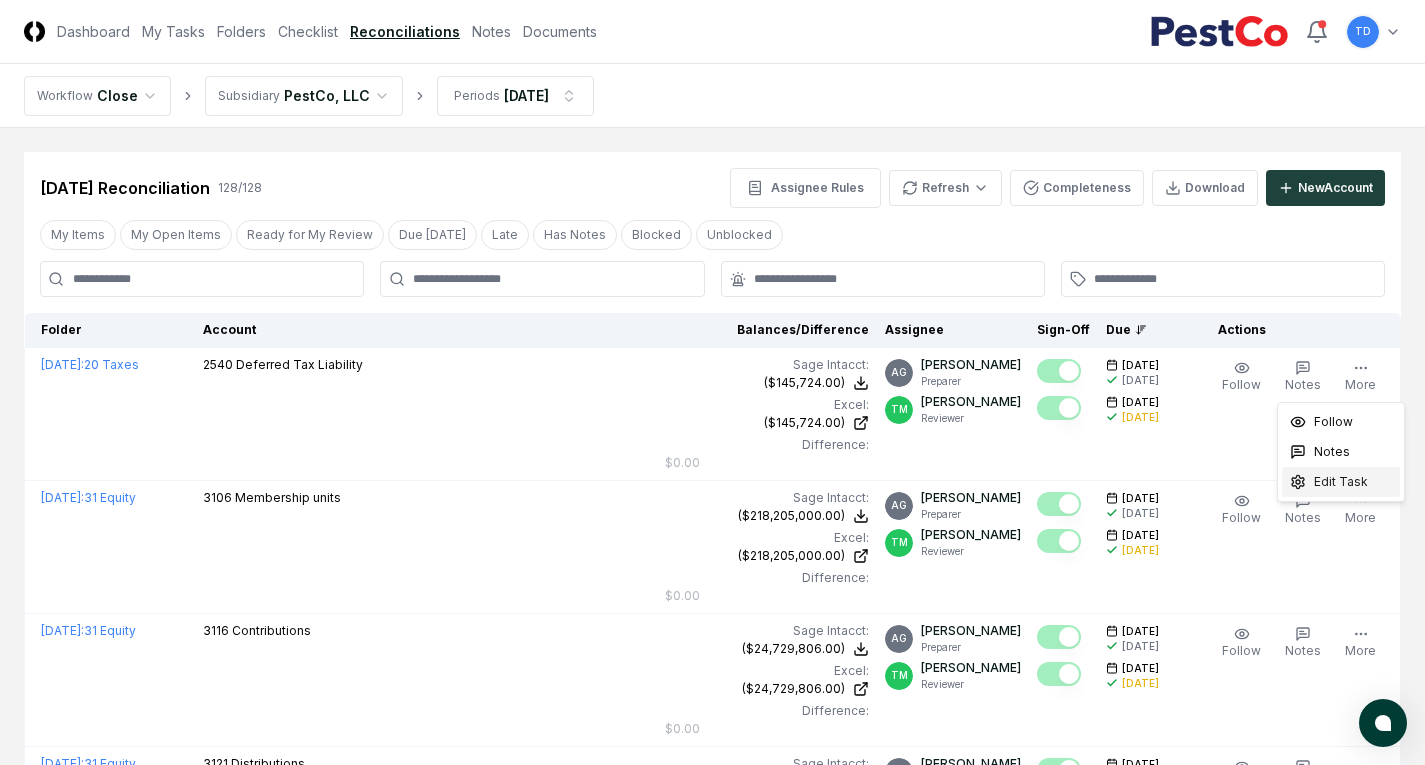 click on "Edit Task" at bounding box center [1341, 482] 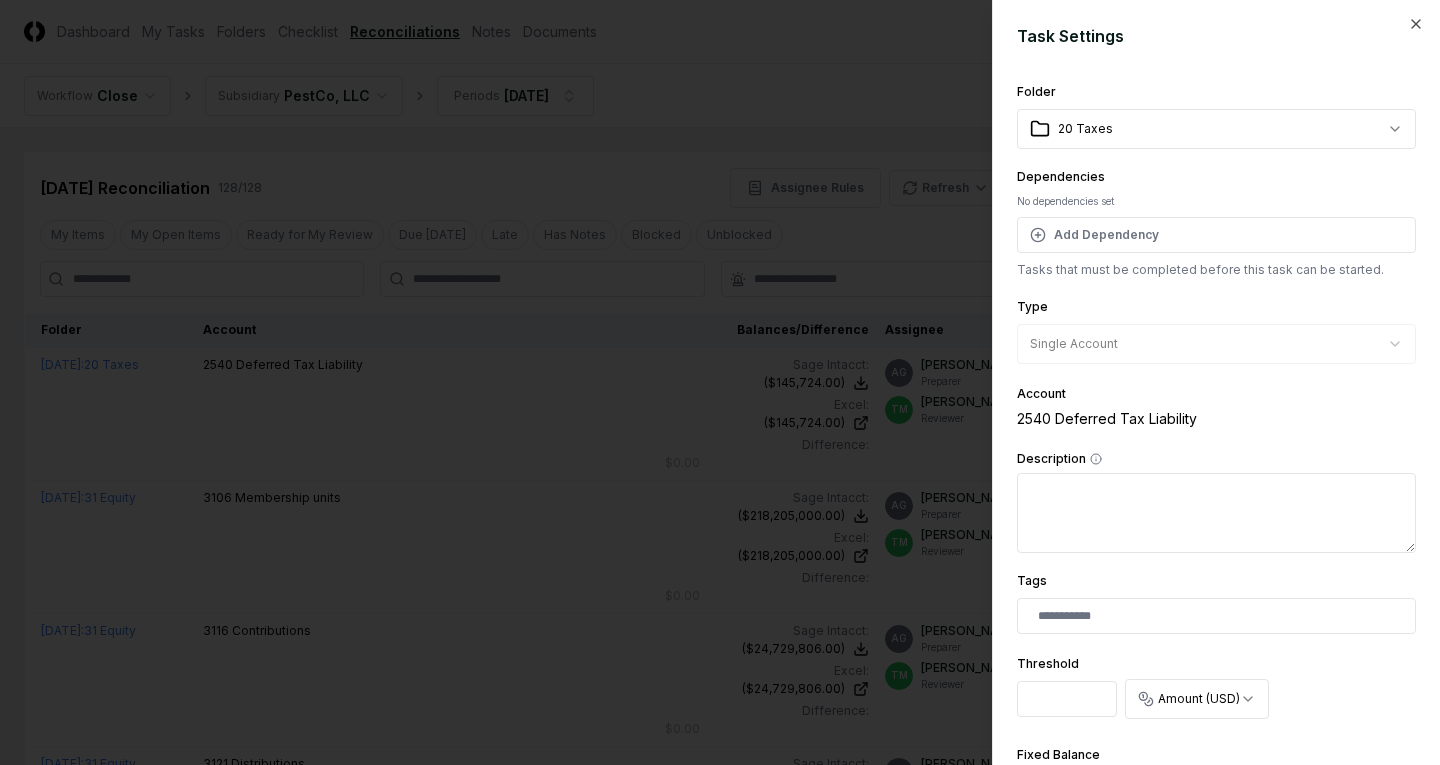 click on "CloseCore Dashboard My Tasks Folders Checklist Reconciliations Notes Documents Toggle navigation menu   TD Toggle user menu Workflow Close Subsidiary PestCo, LLC Periods [DATE] Cancel Reassign [DATE] Reconciliation 128 / 128 Assignee Rules Refresh Completeness Download New  Account My Items My Open Items Ready for My Review Due [DATE] Late Has Notes Blocked Unblocked Clear Filter Folder Account Balances/Difference Per  Sage Intacct Per Excel Difference Assignee Sign-Off   Due Actions [DATE] :  20 Taxes 2540   Deferred Tax Liability Sage Intacct : ($145,724.00) Excel: ($145,724.00) Difference: $0.00 ($145,724.00) ($145,724.00) $0.00 AG [PERSON_NAME] Preparer TM [PERSON_NAME] Reviewer [DATE] [DATE] [DATE] [DATE] Follow Notes Edit Task More [DATE] :  31 Equity 3106   Membership units Sage Intacct : ($218,205,000.00) Excel: ($218,205,000.00) Difference: $0.00 ($218,205,000.00) ($218,205,000.00) $0.00 AG [PERSON_NAME] Preparer TM [PERSON_NAME] Reviewer Notes" at bounding box center (712, 4173) 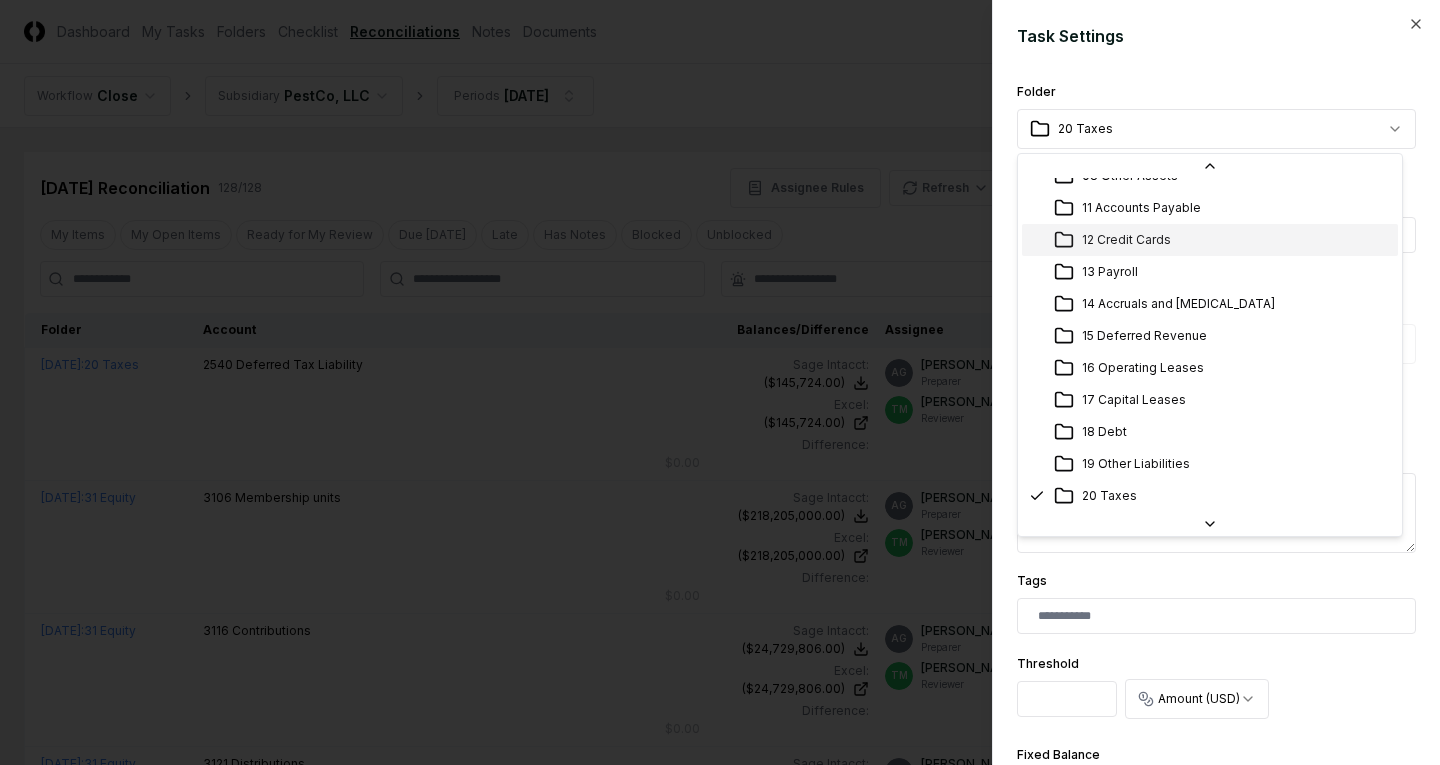 scroll, scrollTop: 61, scrollLeft: 0, axis: vertical 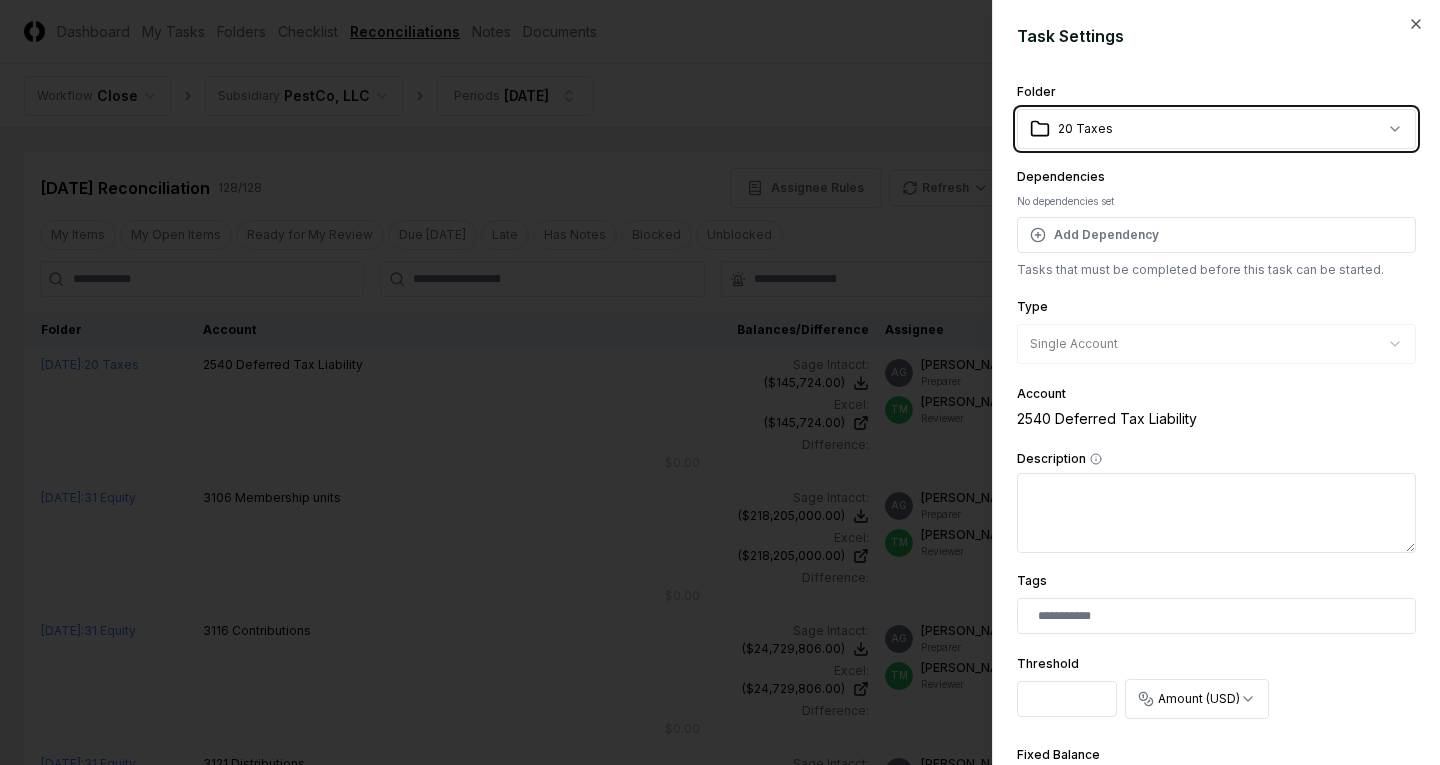 click on "CloseCore Dashboard My Tasks Folders Checklist Reconciliations Notes Documents Toggle navigation menu   TD Toggle user menu Workflow Close Subsidiary PestCo, LLC Periods [DATE] Cancel Reassign [DATE] Reconciliation 128 / 128 Assignee Rules Refresh Completeness Download New  Account My Items My Open Items Ready for My Review Due [DATE] Late Has Notes Blocked Unblocked Clear Filter Folder Account Balances/Difference Per  Sage Intacct Per Excel Difference Assignee Sign-Off   Due Actions [DATE] :  20 Taxes 2540   Deferred Tax Liability Sage Intacct : ($145,724.00) Excel: ($145,724.00) Difference: $0.00 ($145,724.00) ($145,724.00) $0.00 AG [PERSON_NAME] Preparer TM [PERSON_NAME] Reviewer [DATE] [DATE] [DATE] [DATE] Follow Notes Edit Task More [DATE] :  31 Equity 3106   Membership units Sage Intacct : ($218,205,000.00) Excel: ($218,205,000.00) Difference: $0.00 ($218,205,000.00) ($218,205,000.00) $0.00 AG [PERSON_NAME] Preparer TM [PERSON_NAME] Reviewer Notes" at bounding box center [712, 4173] 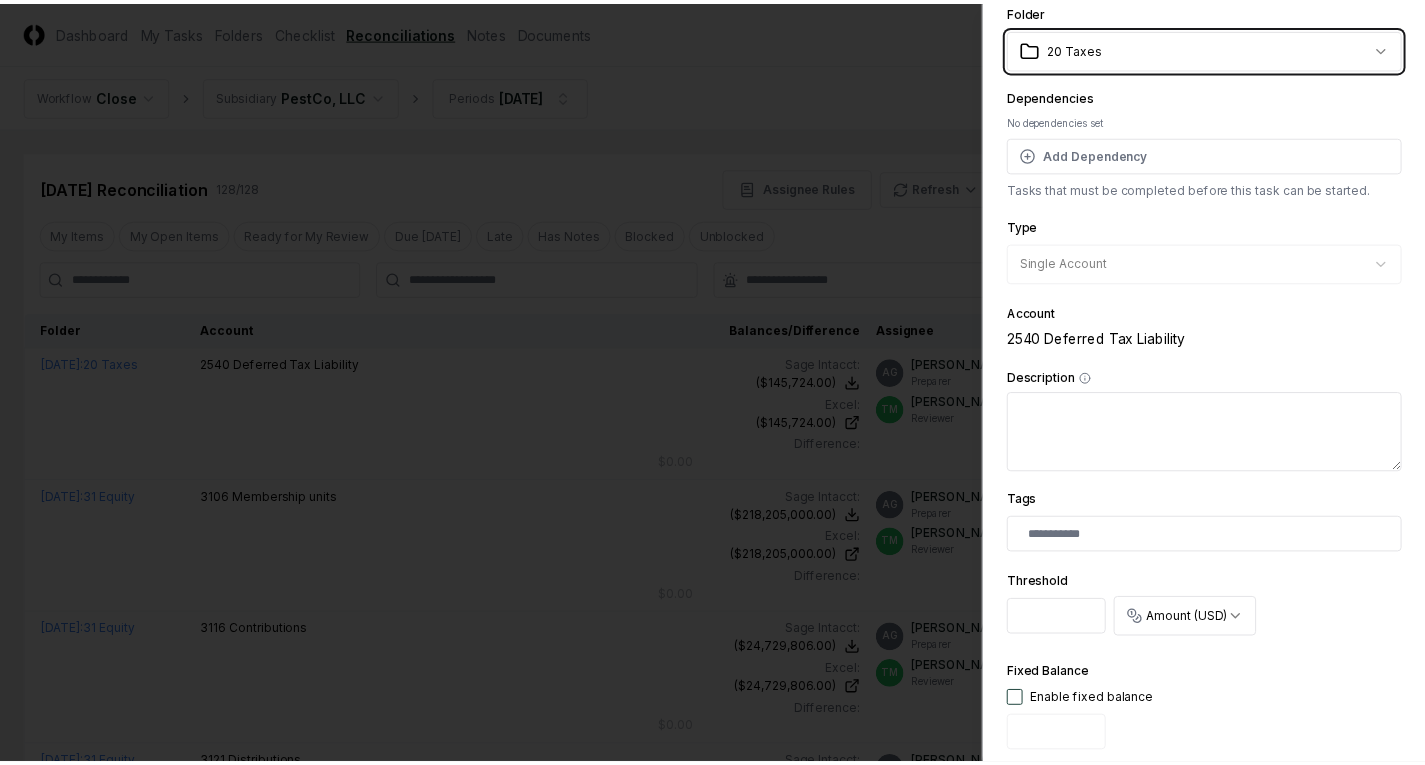scroll, scrollTop: 181, scrollLeft: 0, axis: vertical 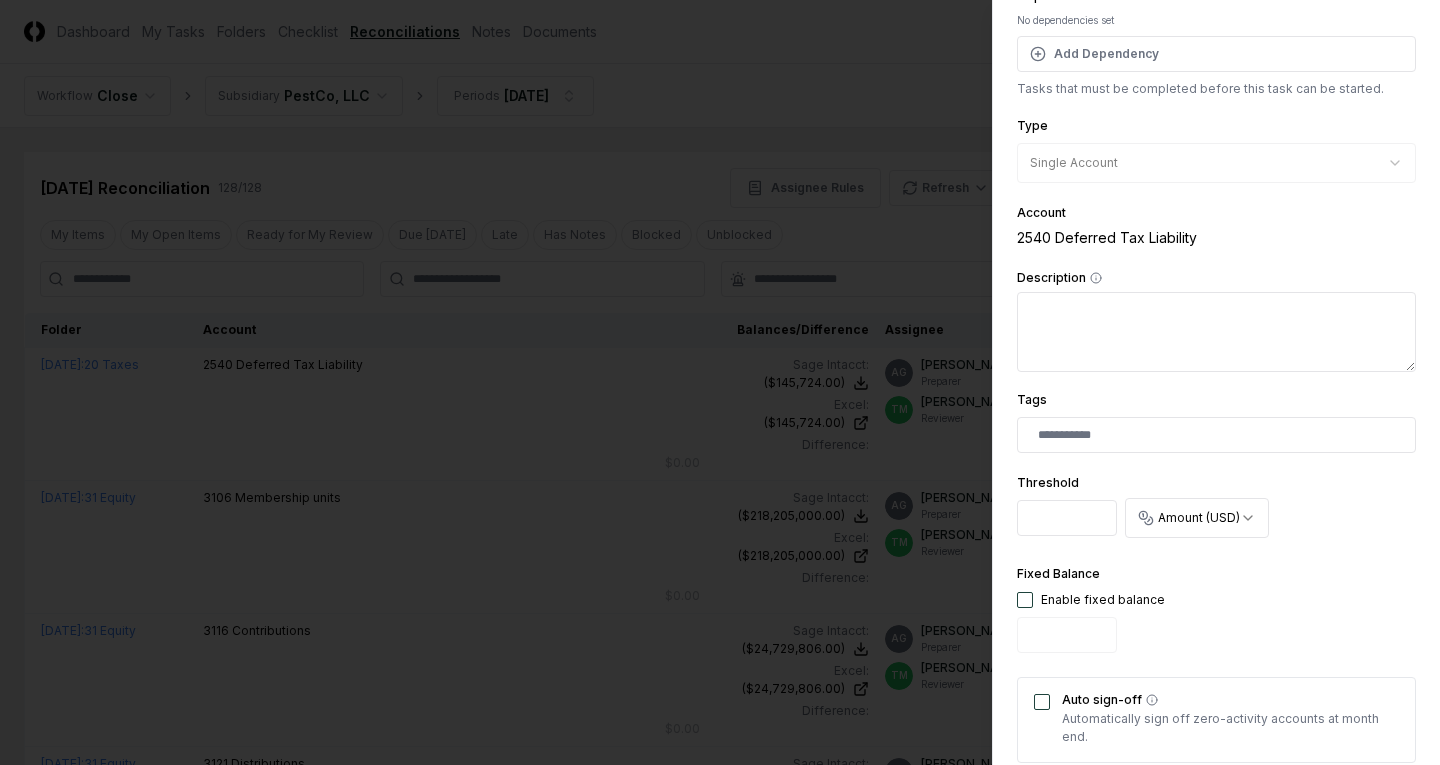 click at bounding box center [720, 382] 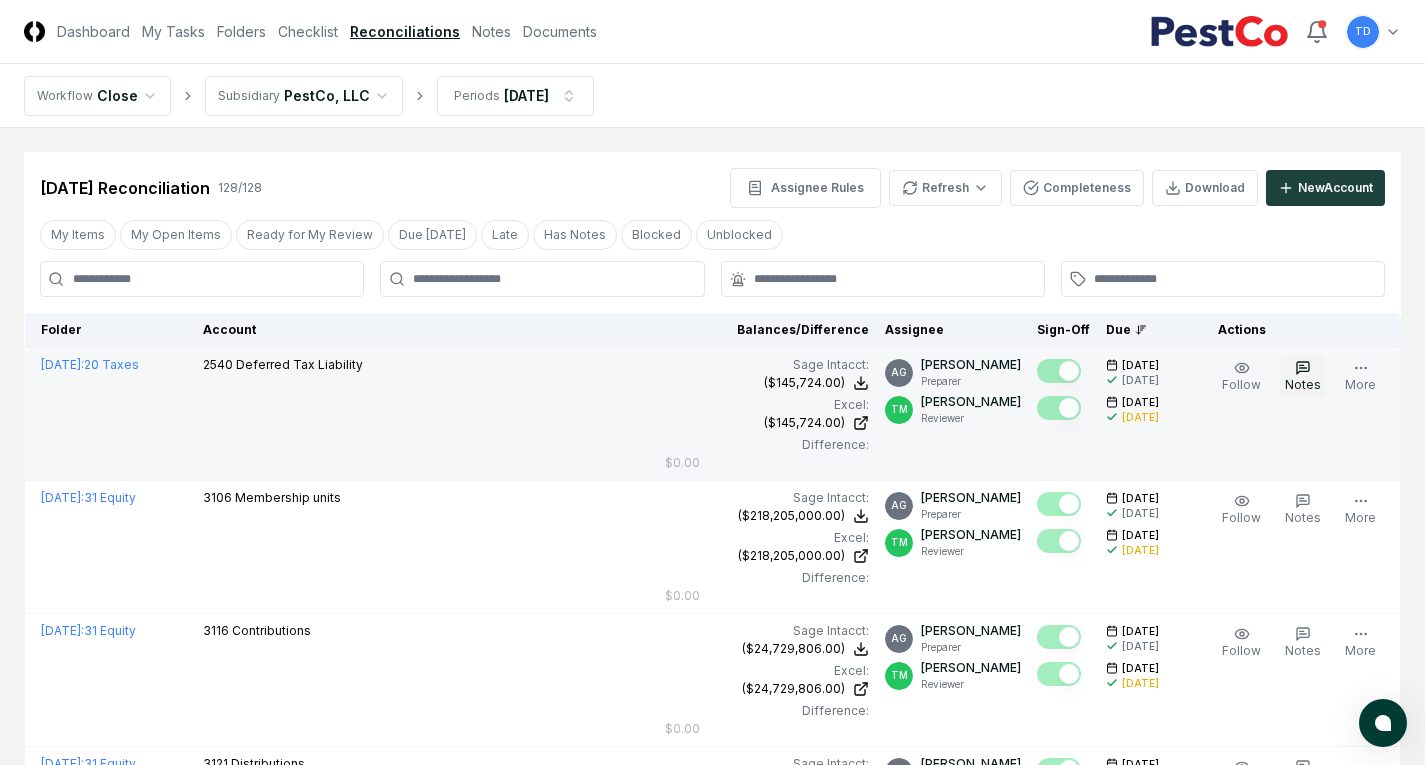 click 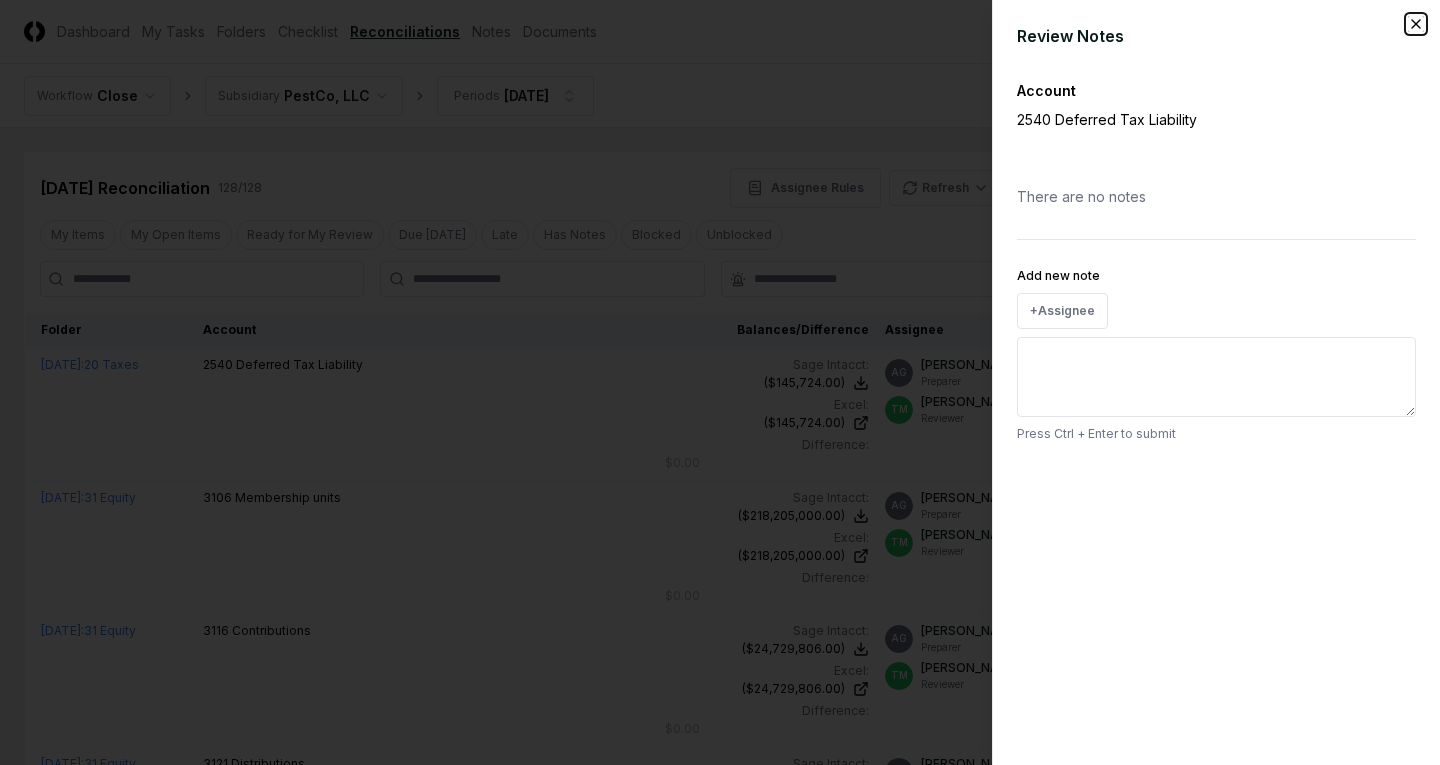 click 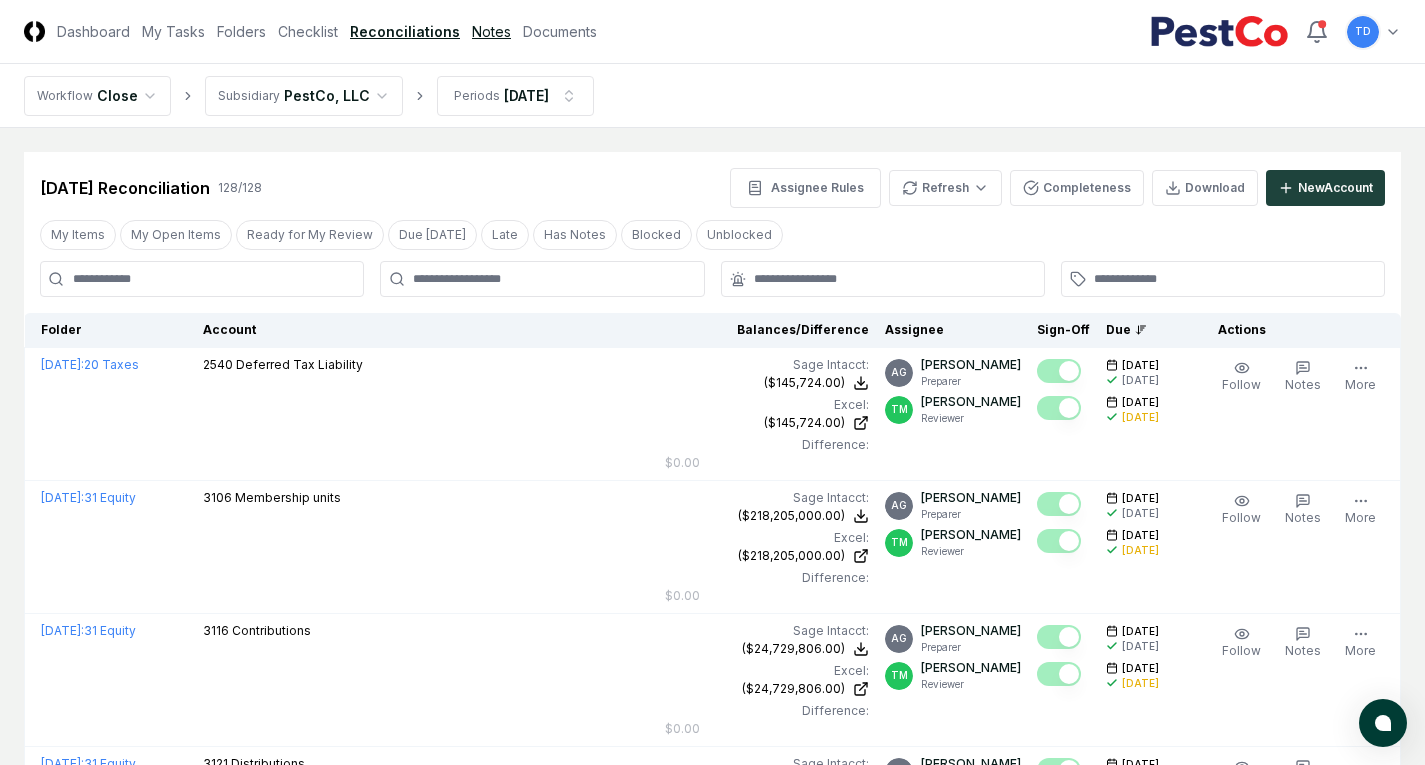 click on "Notes" at bounding box center [491, 31] 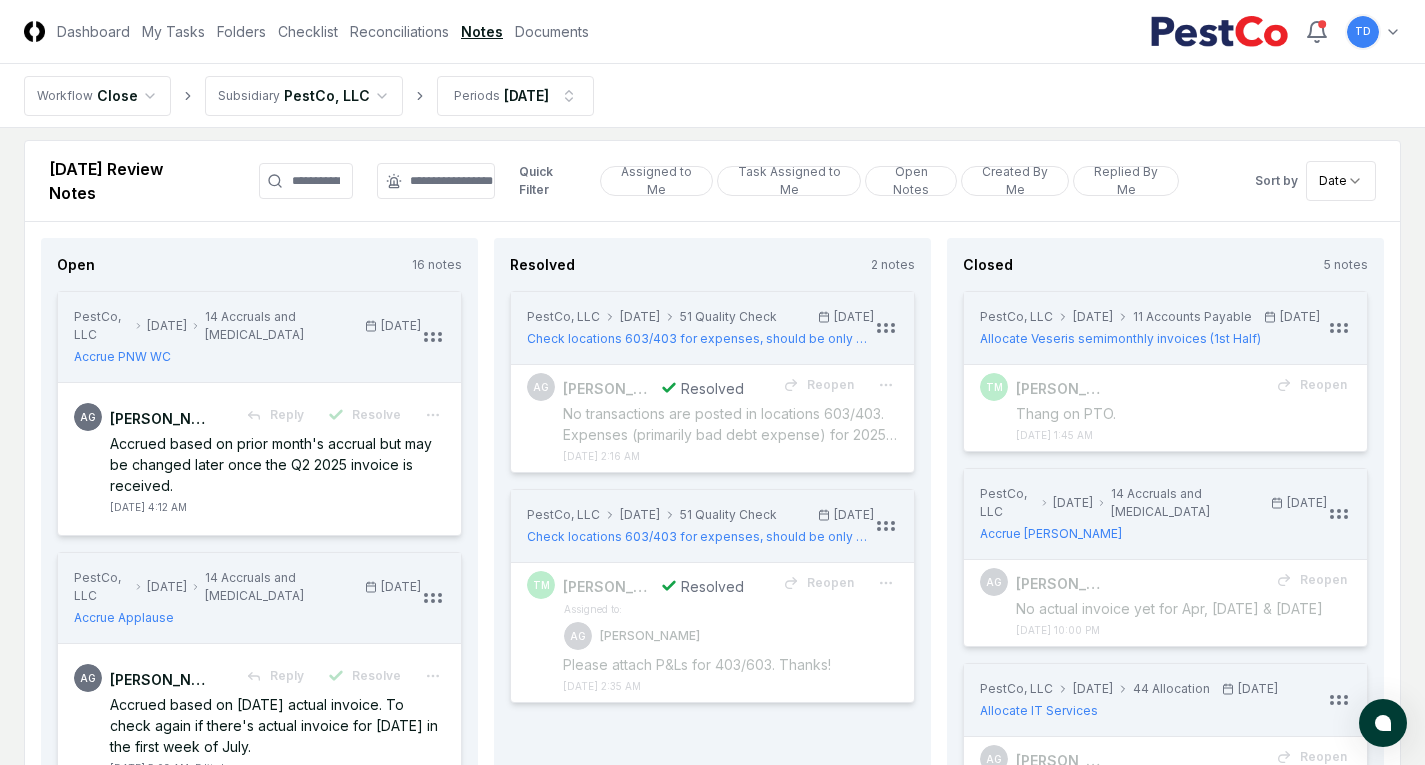 scroll, scrollTop: 0, scrollLeft: 0, axis: both 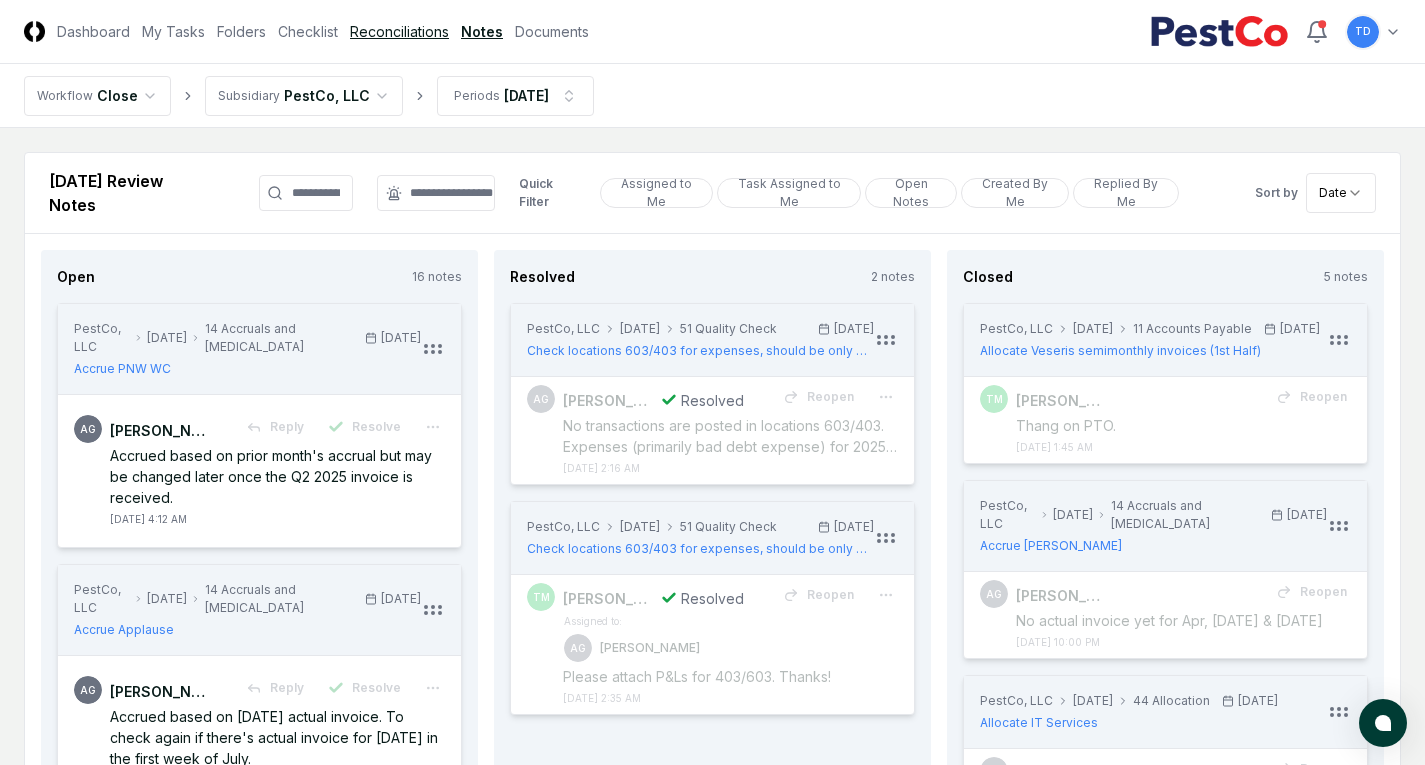 click on "Reconciliations" at bounding box center [399, 31] 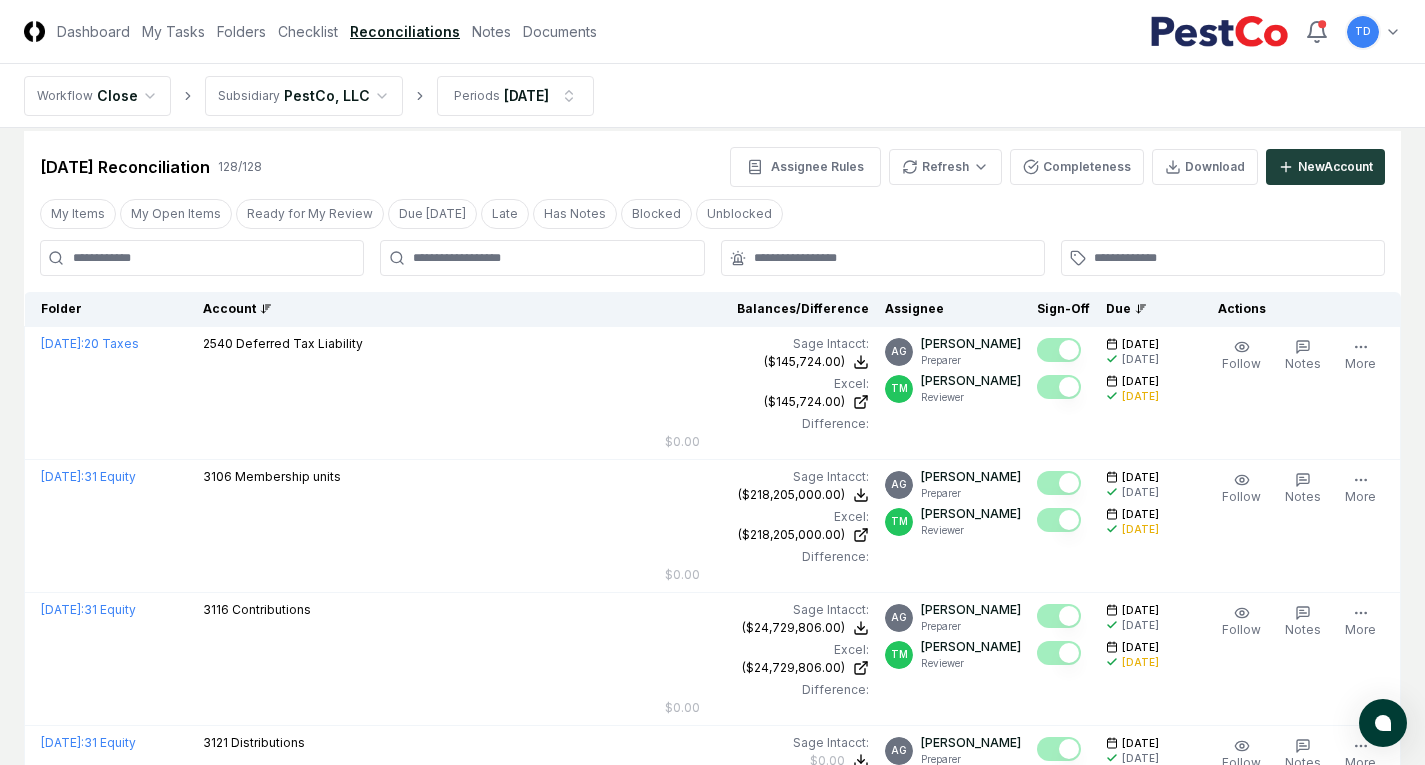 scroll, scrollTop: 0, scrollLeft: 0, axis: both 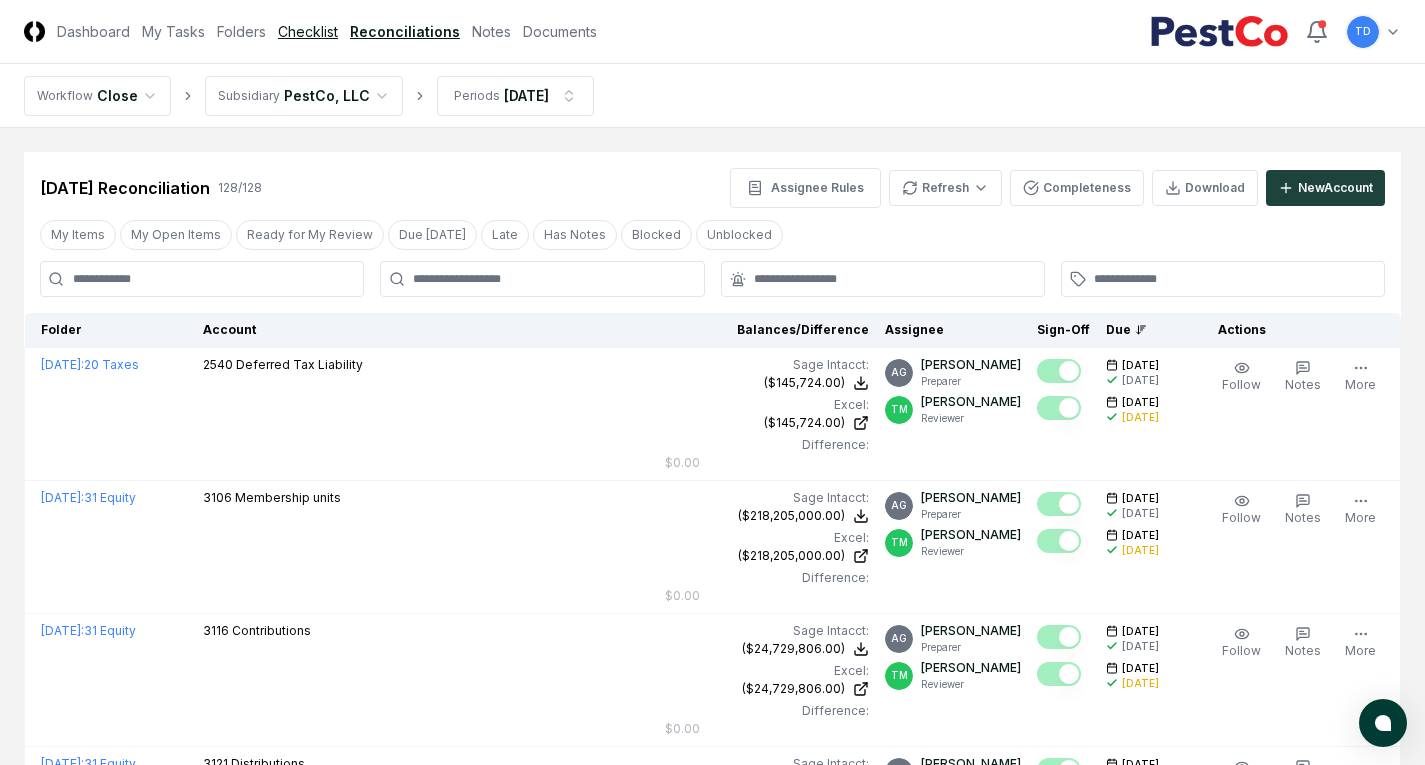 click on "Checklist" at bounding box center [308, 31] 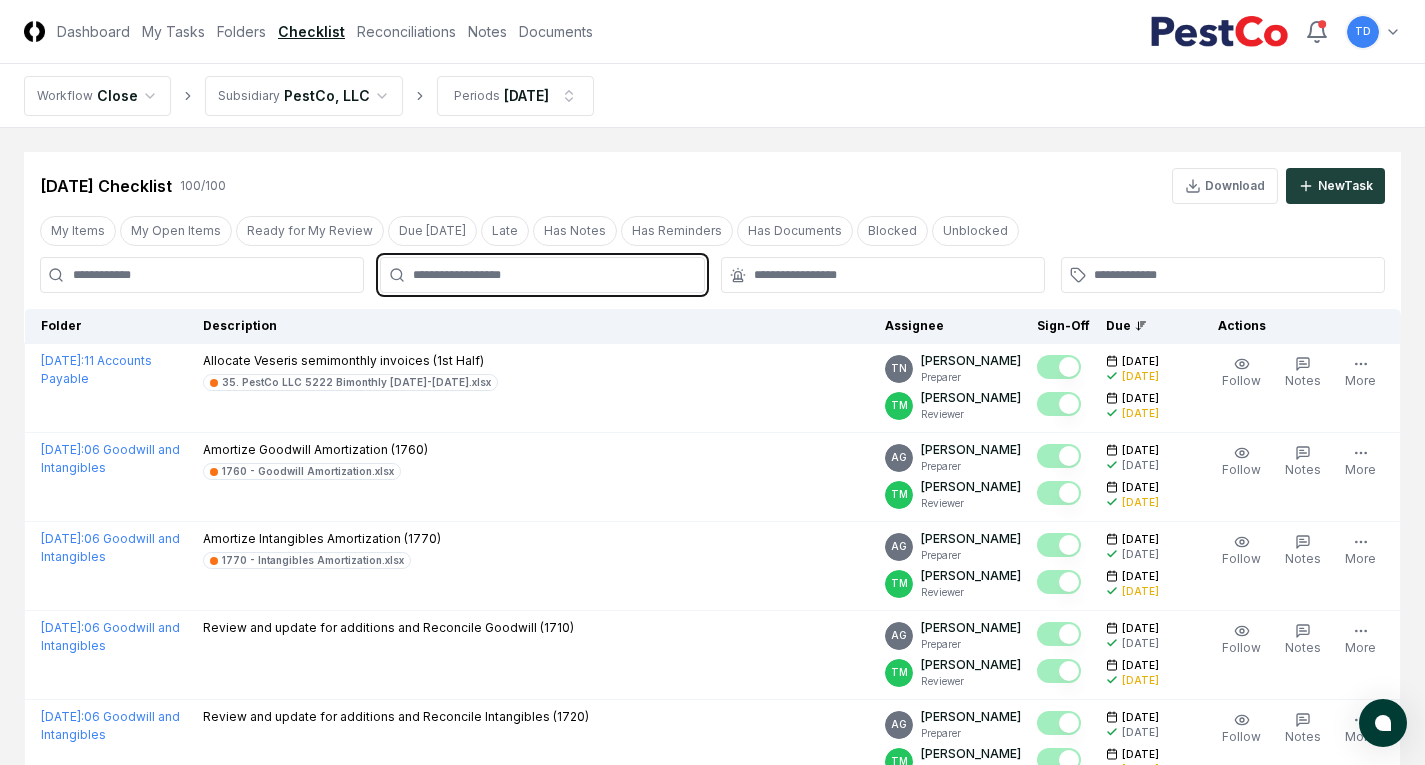 click at bounding box center [552, 275] 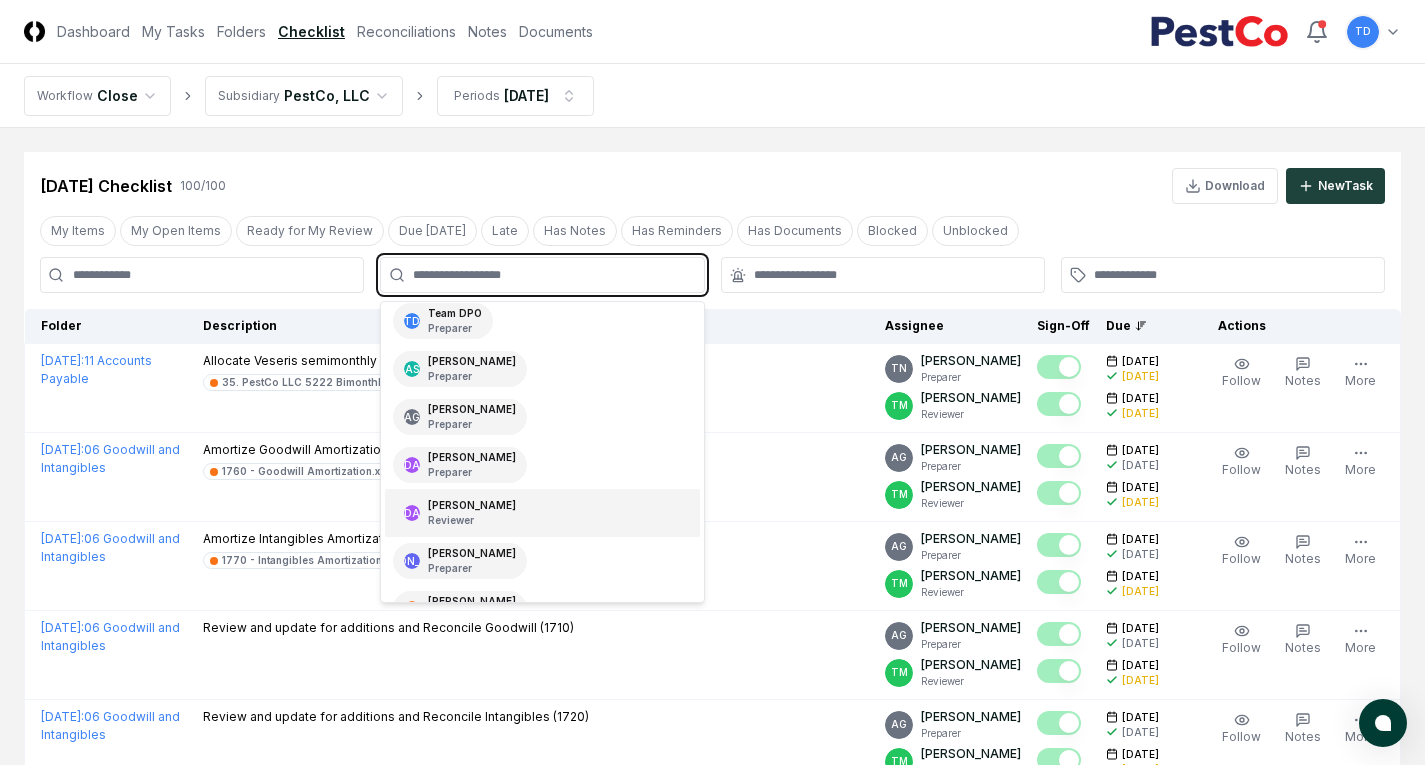 scroll, scrollTop: 0, scrollLeft: 0, axis: both 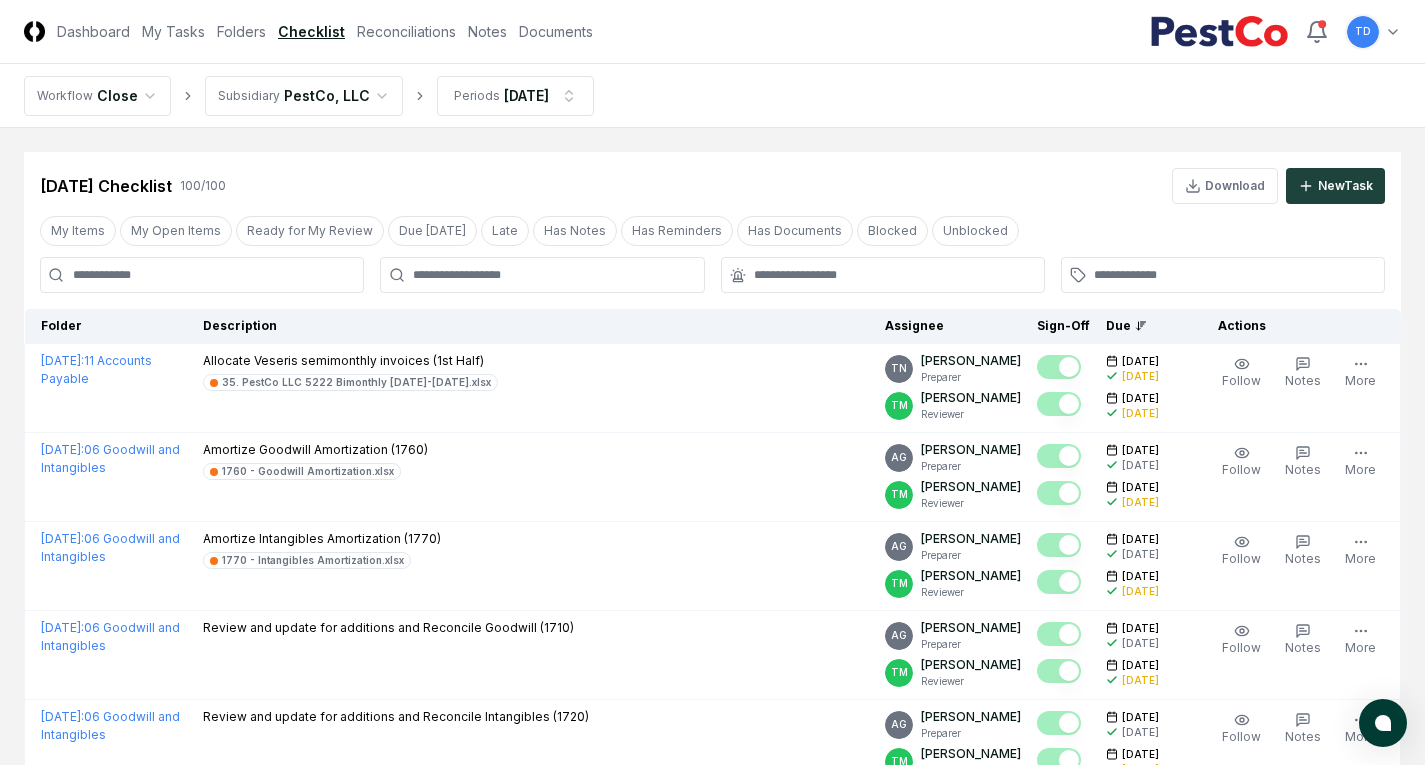 click on "[DATE] Checklist 100 / 100 Download New  Task" at bounding box center [712, 178] 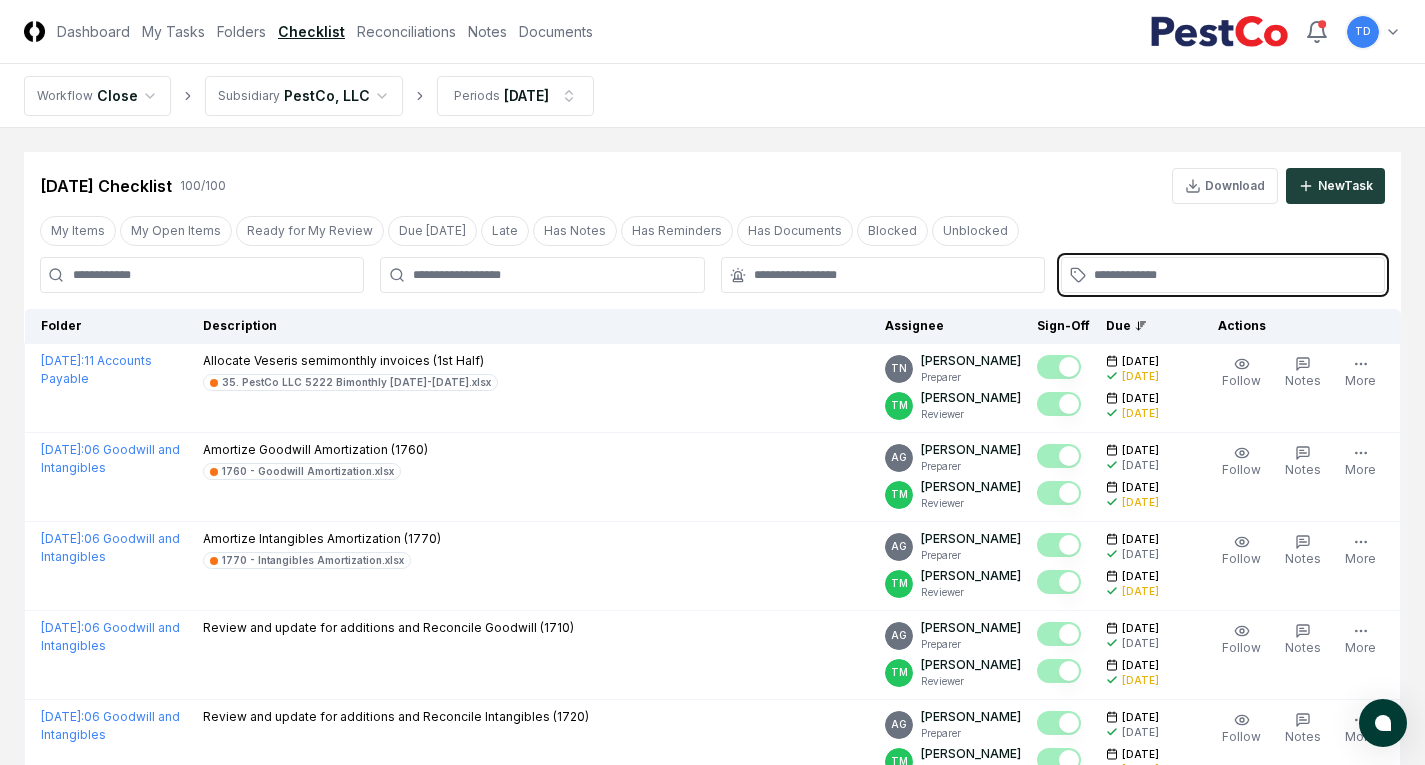 click at bounding box center [1233, 275] 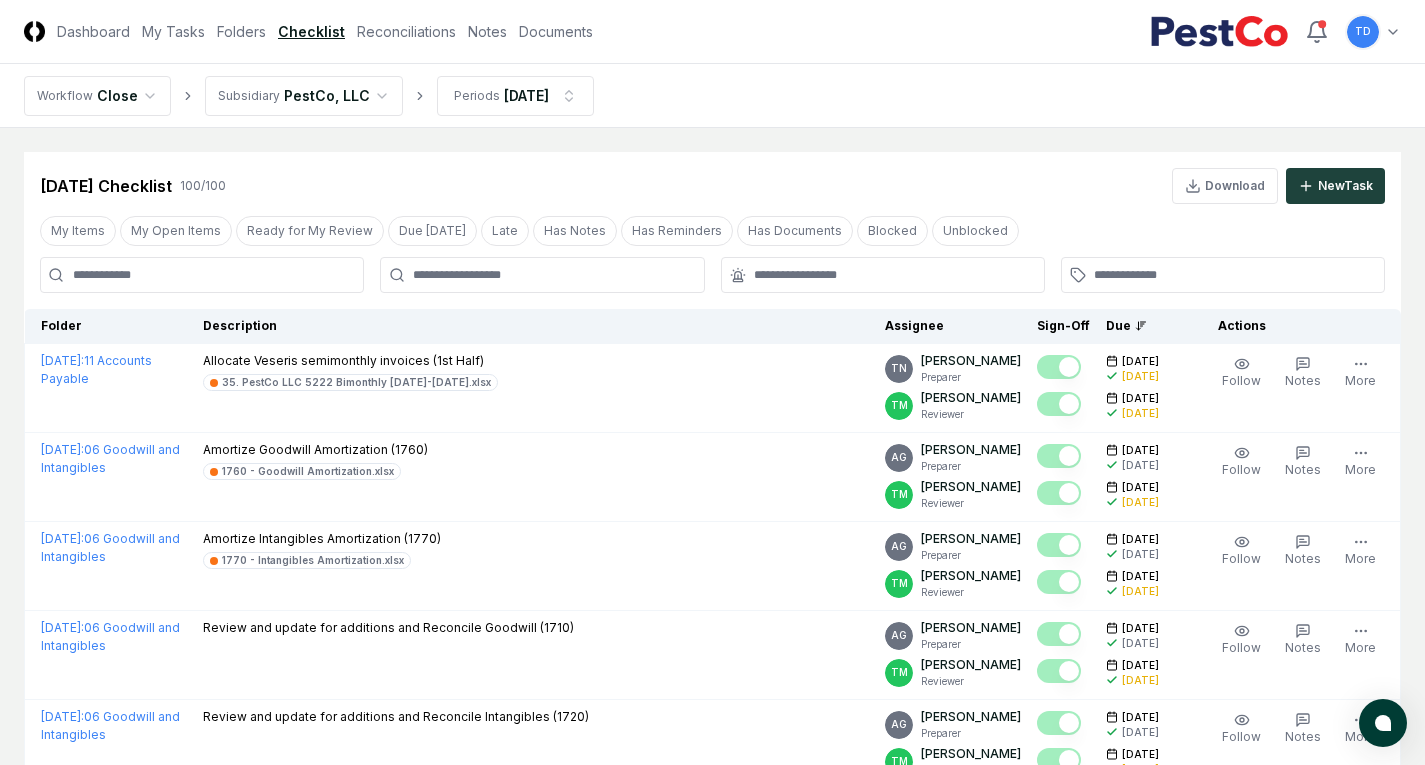 click on "[DATE] Checklist 100 / 100 Download New  Task" at bounding box center [712, 186] 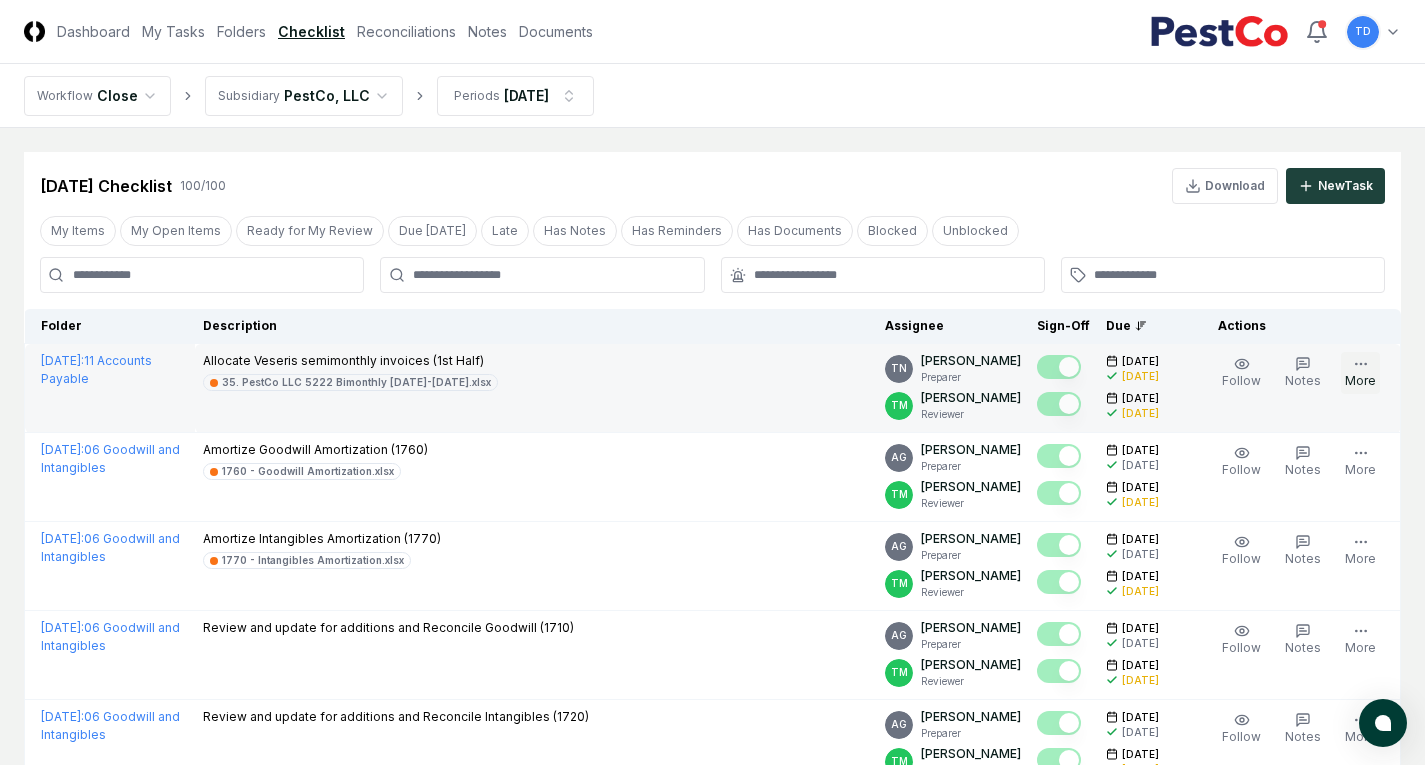 click on "More" at bounding box center (1360, 373) 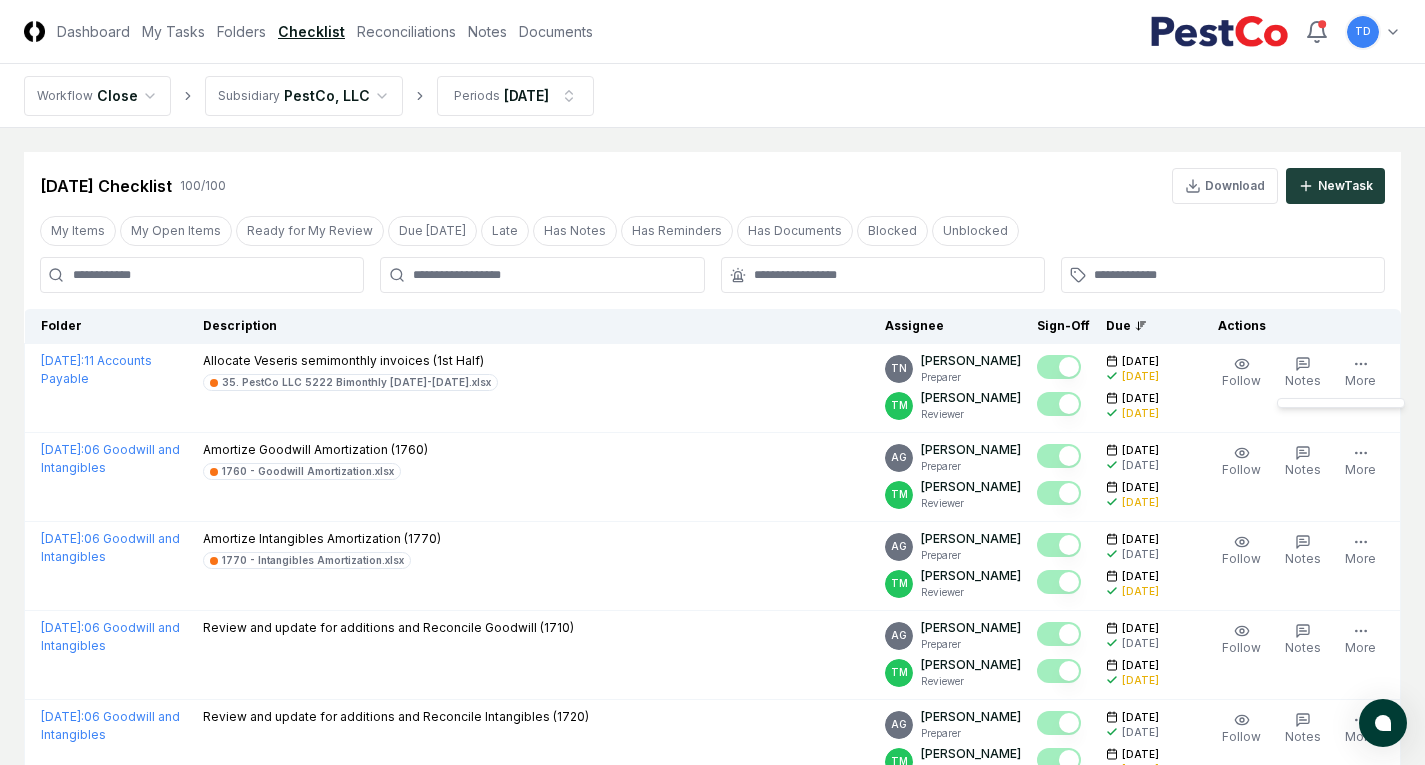 click on "[DATE] Checklist 100 / 100 Download New  Task" at bounding box center [712, 186] 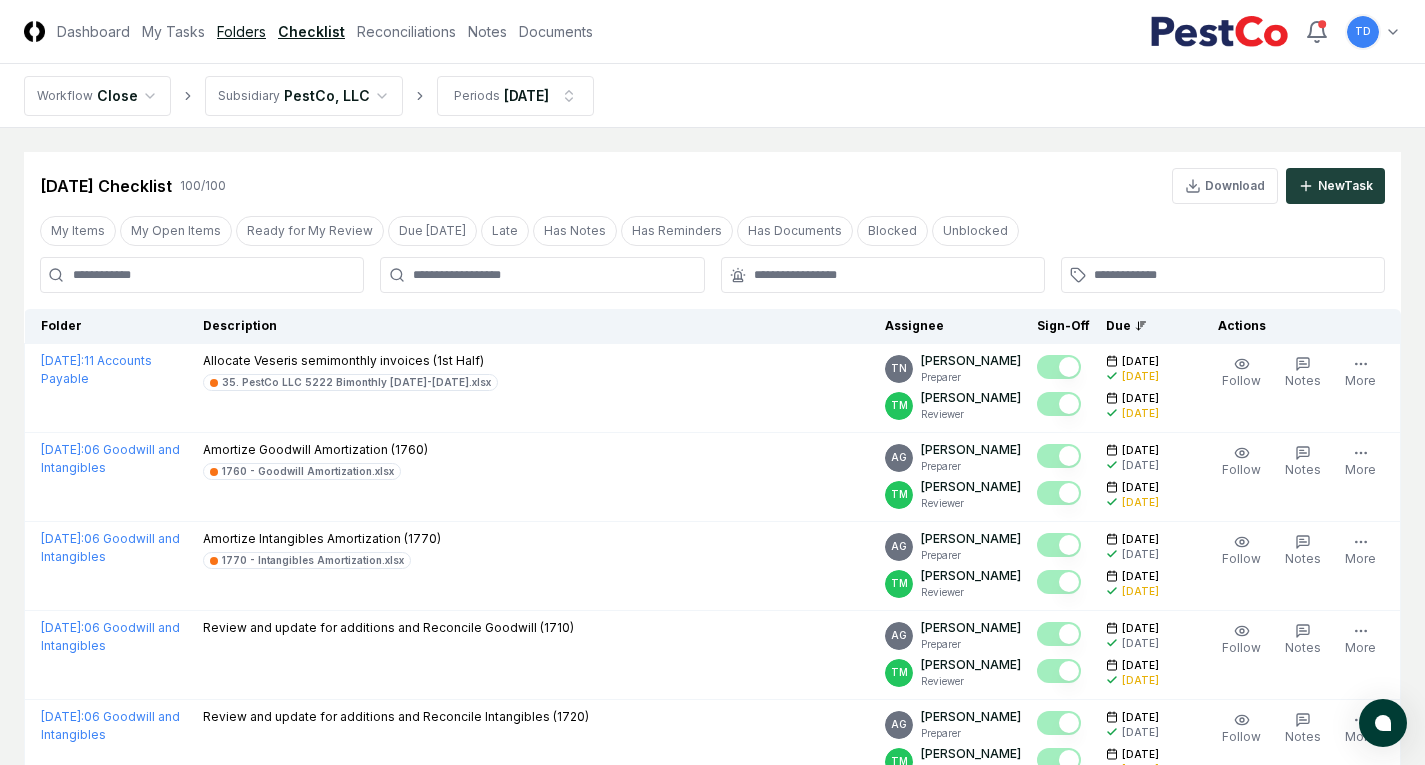 click on "Folders" at bounding box center [241, 31] 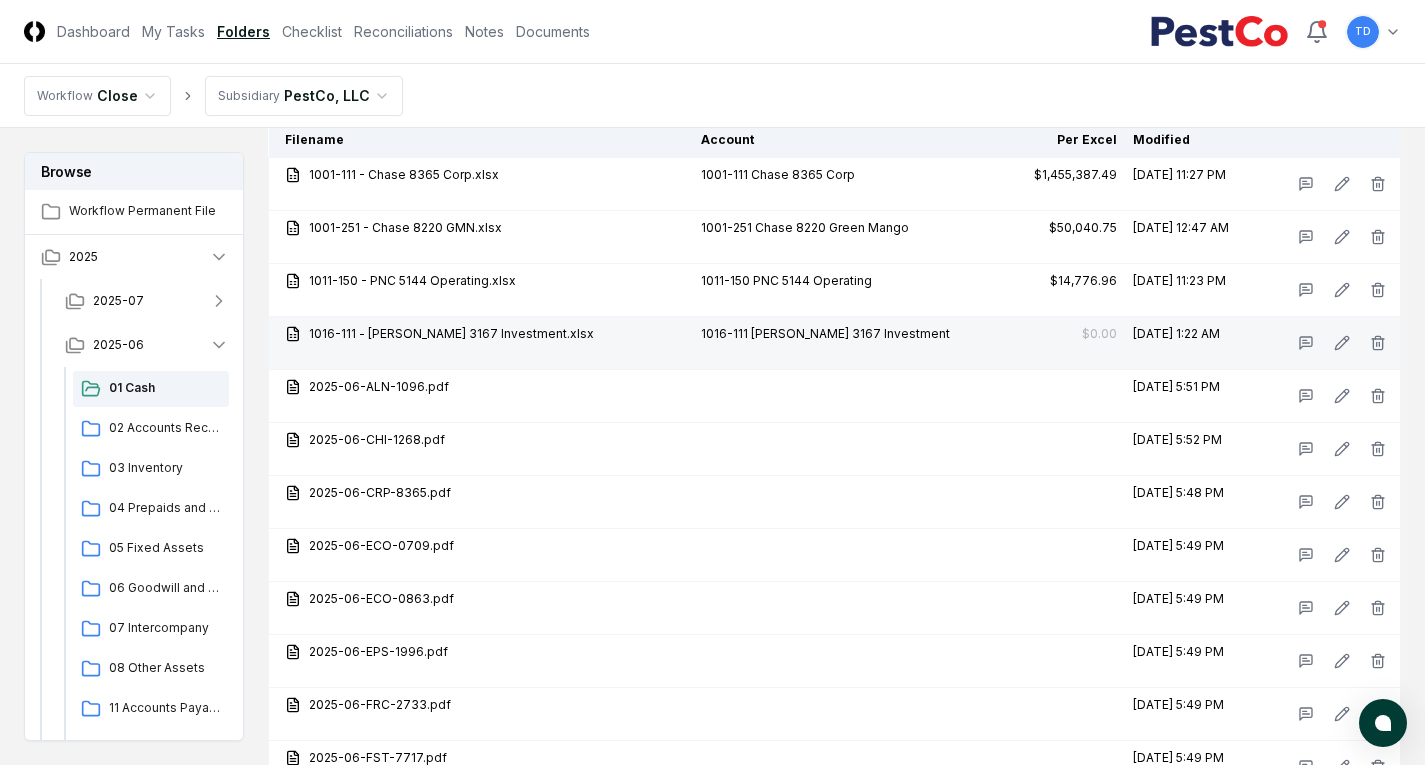 scroll, scrollTop: 8900, scrollLeft: 0, axis: vertical 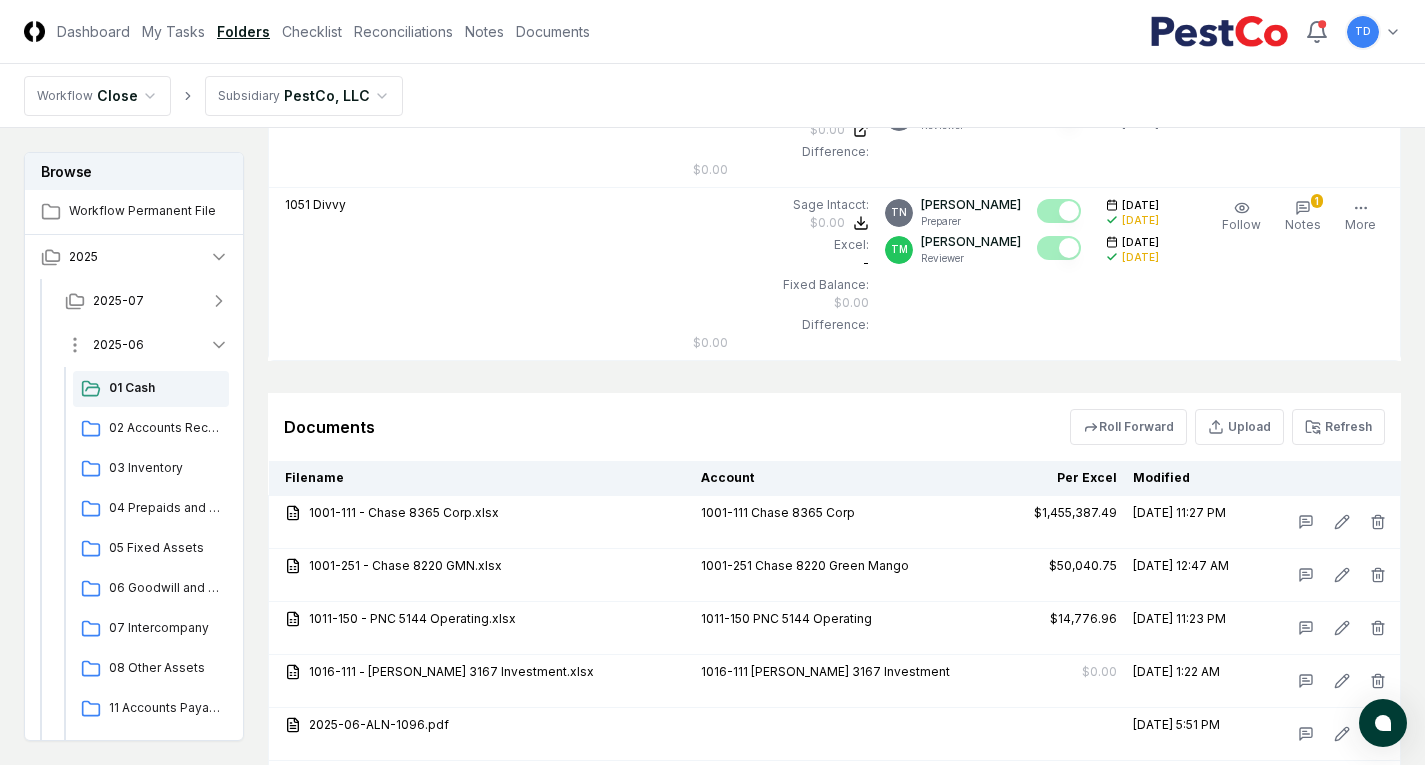 click on "CloseCore Dashboard My Tasks Folders Checklist Reconciliations Notes Documents Toggle navigation menu   TD Toggle user menu Workflow Close Subsidiary PestCo, LLC Browse Workflow Permanent File 2025 2025-07 2025-06 01 Cash 02 Accounts Receivable 03 Inventory 04 Prepaids and OCA 05 Fixed Assets 06 Goodwill and Intangibles 07 Intercompany 08 Other Assets 11 Accounts Payable 12 Credit Cards 13 Payroll 14 Accruals and [MEDICAL_DATA] 15 Deferred Revenue 16 Operating Leases 17 Capital Leases 18 Debt 19 Other Liabilities 20 Taxes 31 Equity 41 Revenue 42 COGS 43 SG&A 44 Allocation 45 NR Expenses 51 Quality Check 52 Close Reviews 53 Reporting 2025-05 2025-04 2025-03 2025-02 2025-01 Change Folder All tasks completed. Lock the folder to prevent further changes Locking prevents editing of tasks in the folder and safeguards the integrity of your completed work. Lock Folder Cancel Reassign [DATE]: 01 Cash View on  One Drive Checklist 7 / 7 New  Task My Items My Open Items Ready for My Review Due [DATE] Late Has Notes Has Reminders" at bounding box center [712, -3399] 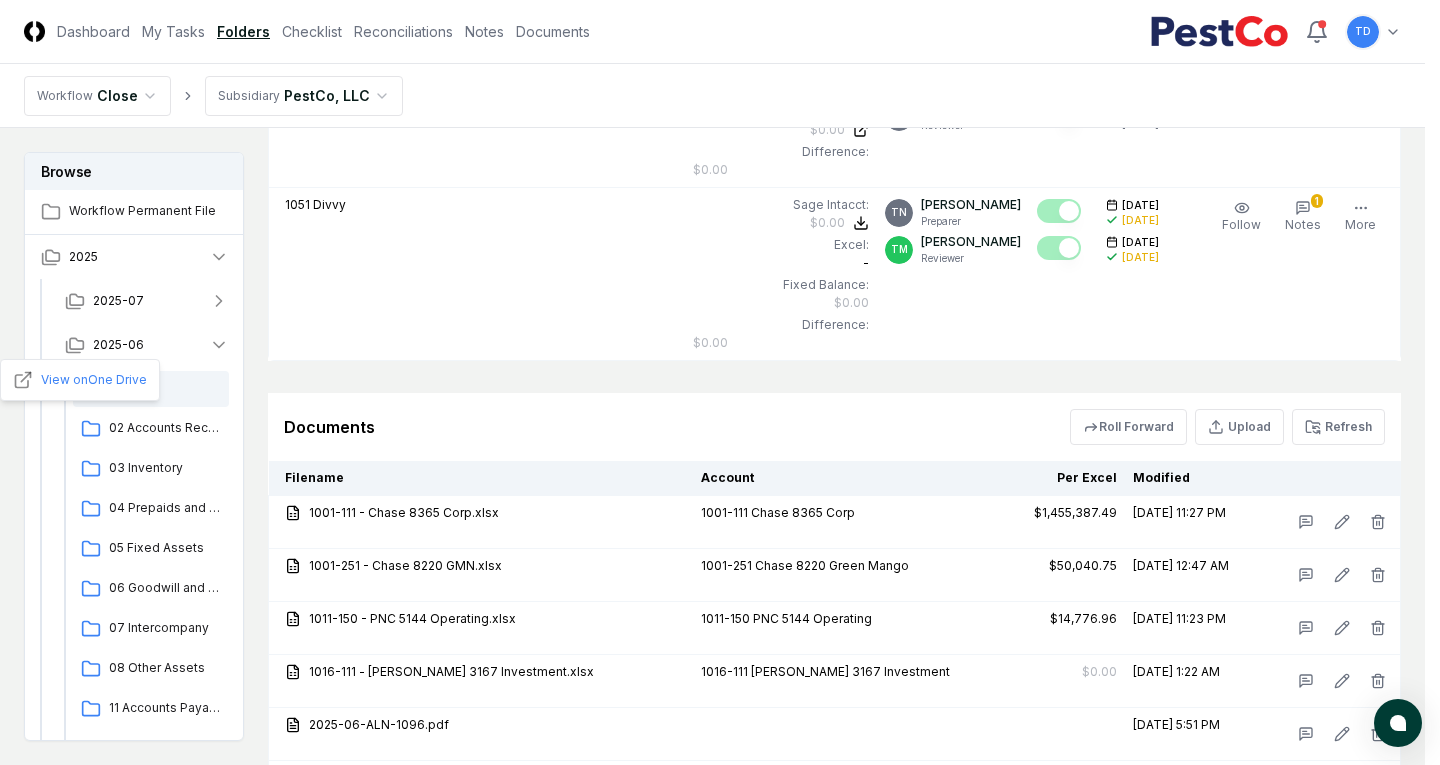 click on "CloseCore Dashboard My Tasks Folders Checklist Reconciliations Notes Documents Toggle navigation menu   TD Toggle user menu Workflow Close Subsidiary PestCo, LLC Browse Workflow Permanent File 2025 2025-07 2025-06 01 Cash 02 Accounts Receivable 03 Inventory 04 Prepaids and OCA 05 Fixed Assets 06 Goodwill and Intangibles 07 Intercompany 08 Other Assets 11 Accounts Payable 12 Credit Cards 13 Payroll 14 Accruals and [MEDICAL_DATA] 15 Deferred Revenue 16 Operating Leases 17 Capital Leases 18 Debt 19 Other Liabilities 20 Taxes 31 Equity 41 Revenue 42 COGS 43 SG&A 44 Allocation 45 NR Expenses 51 Quality Check 52 Close Reviews 53 Reporting 2025-05 2025-04 2025-03 2025-02 2025-01 Change Folder All tasks completed. Lock the folder to prevent further changes Locking prevents editing of tasks in the folder and safeguards the integrity of your completed work. Lock Folder Cancel Reassign [DATE]: 01 Cash View on  One Drive Checklist 7 / 7 New  Task My Items My Open Items Ready for My Review Due [DATE] Late Has Notes Has Reminders" at bounding box center (720, -3399) 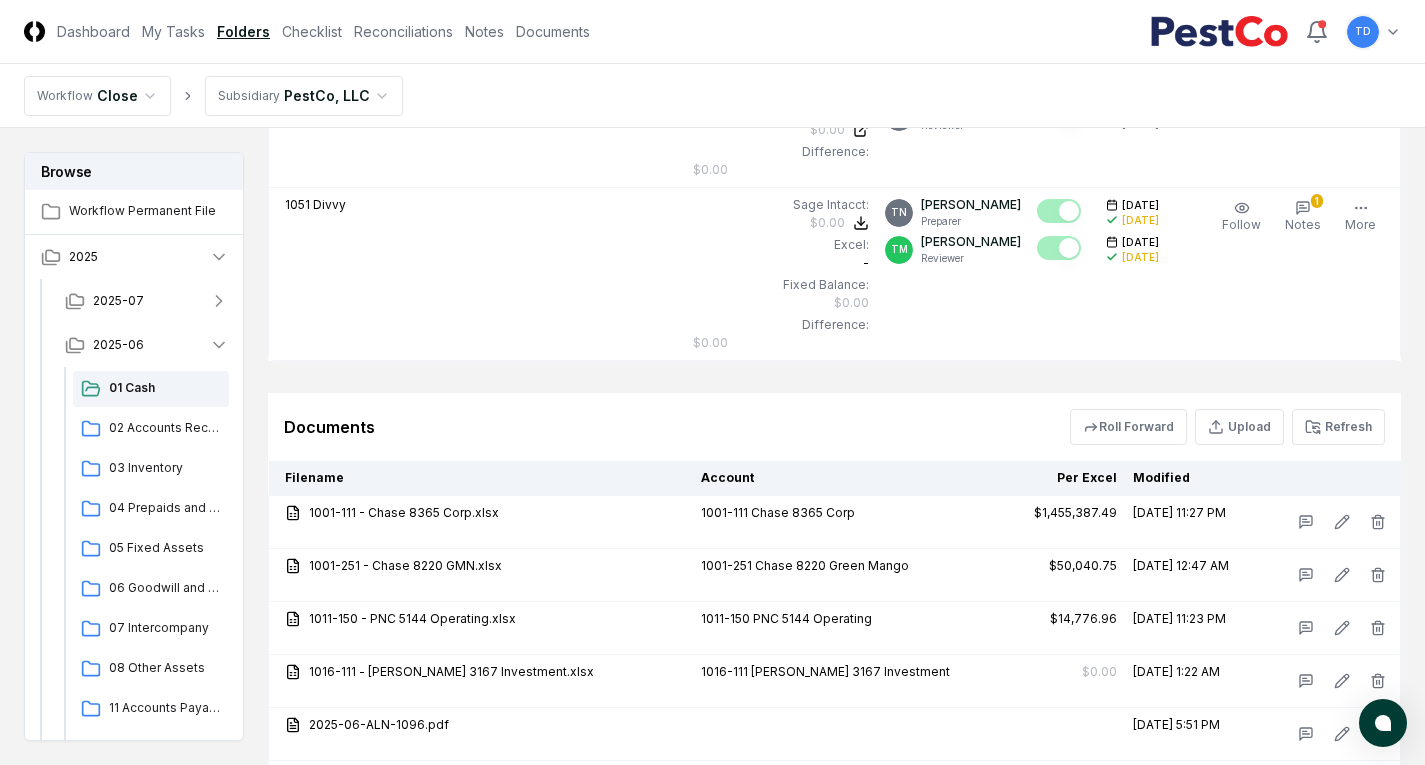 click 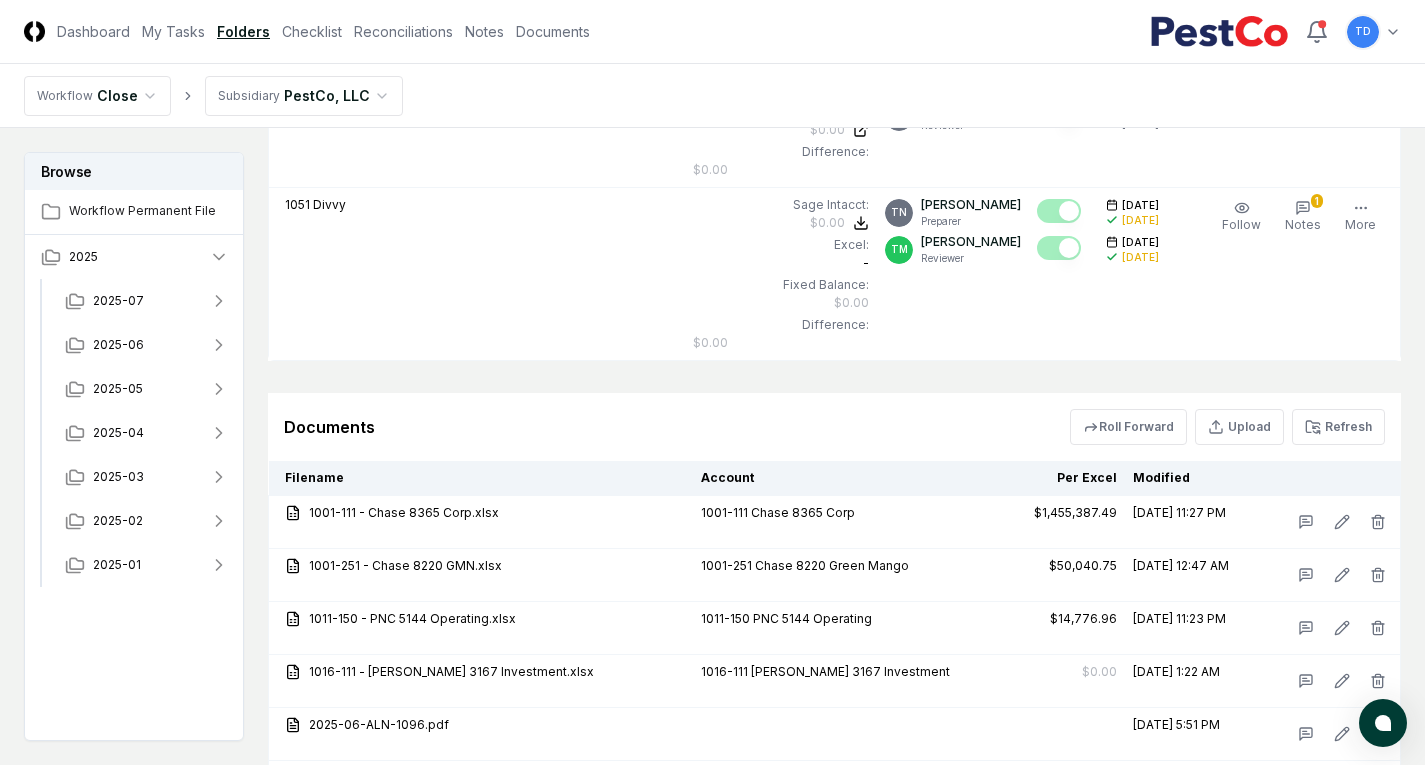 click 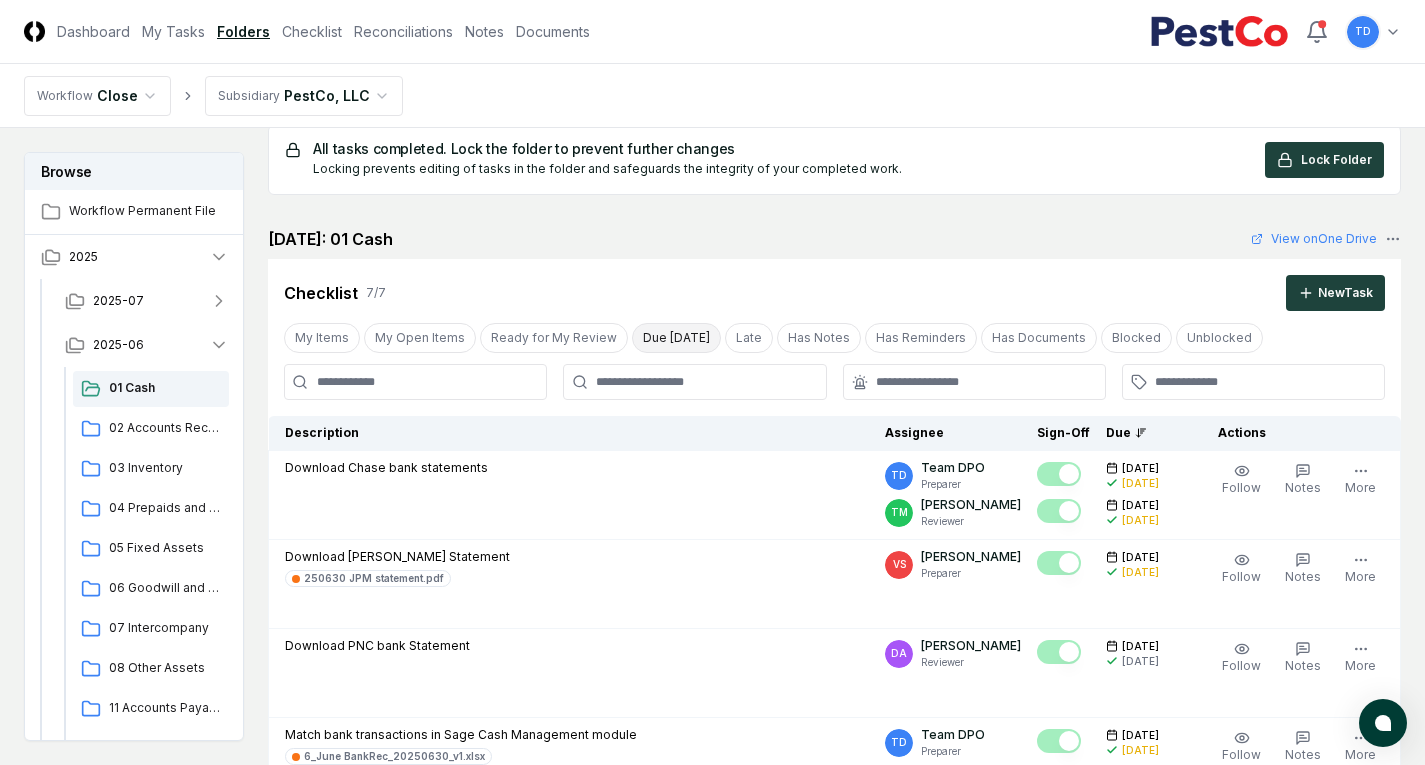 scroll, scrollTop: 0, scrollLeft: 0, axis: both 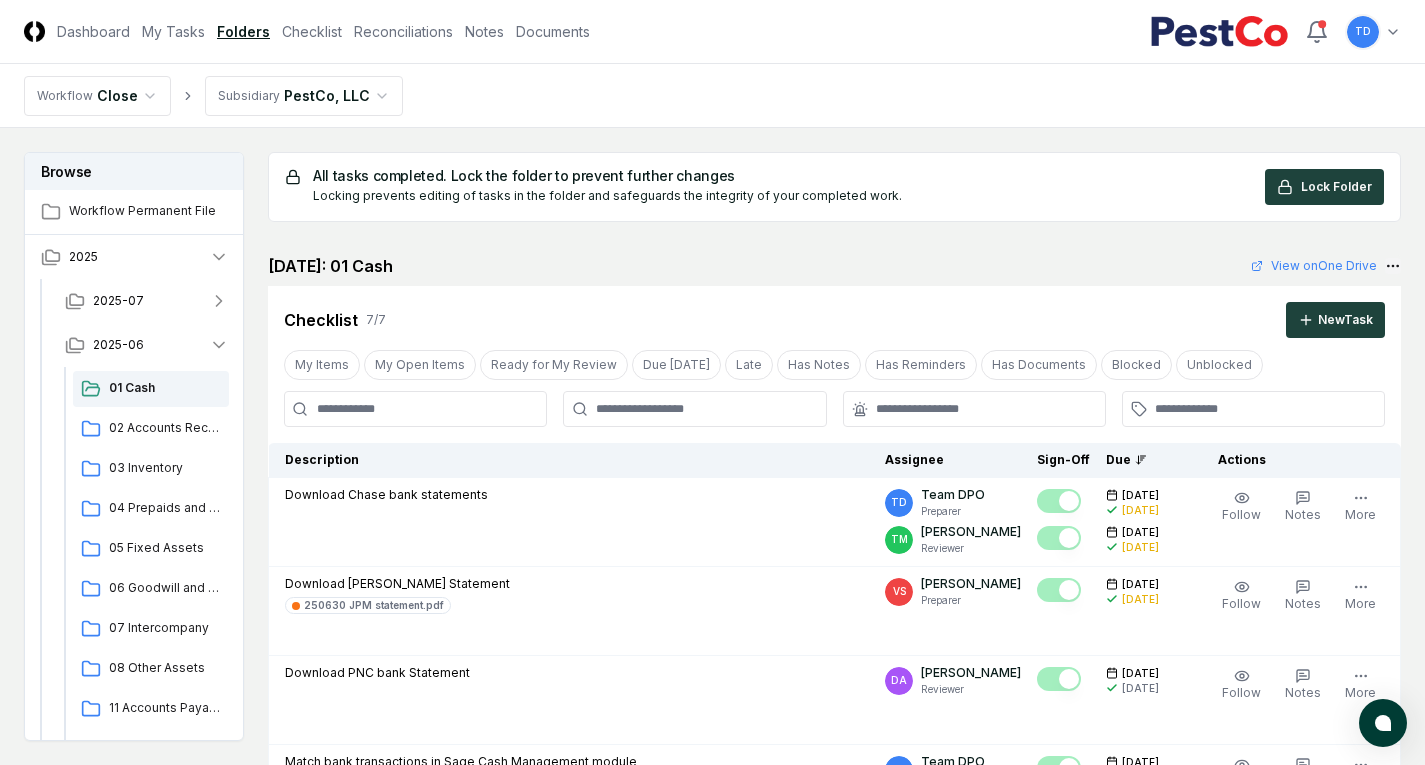 click on "CloseCore Dashboard My Tasks Folders Checklist Reconciliations Notes Documents Toggle navigation menu   TD Toggle user menu Workflow Close Subsidiary PestCo, LLC Browse Workflow Permanent File 2025 2025-07 2025-06 01 Cash 02 Accounts Receivable 03 Inventory 04 Prepaids and OCA 05 Fixed Assets 06 Goodwill and Intangibles 07 Intercompany 08 Other Assets 11 Accounts Payable 12 Credit Cards 13 Payroll 14 Accruals and [MEDICAL_DATA] 15 Deferred Revenue 16 Operating Leases 17 Capital Leases 18 Debt 19 Other Liabilities 20 Taxes 31 Equity 41 Revenue 42 COGS 43 SG&A 44 Allocation 45 NR Expenses 51 Quality Check 52 Close Reviews 53 Reporting 2025-05 2025-04 2025-03 2025-02 2025-01 Change Folder All tasks completed. Lock the folder to prevent further changes Locking prevents editing of tasks in the folder and safeguards the integrity of your completed work. Lock Folder Cancel Reassign [DATE]: 01 Cash View on  One Drive Checklist 7 / 7 New  Task My Items My Open Items Ready for My Review Due [DATE] Late Has Notes Has Reminders" at bounding box center (712, 5363) 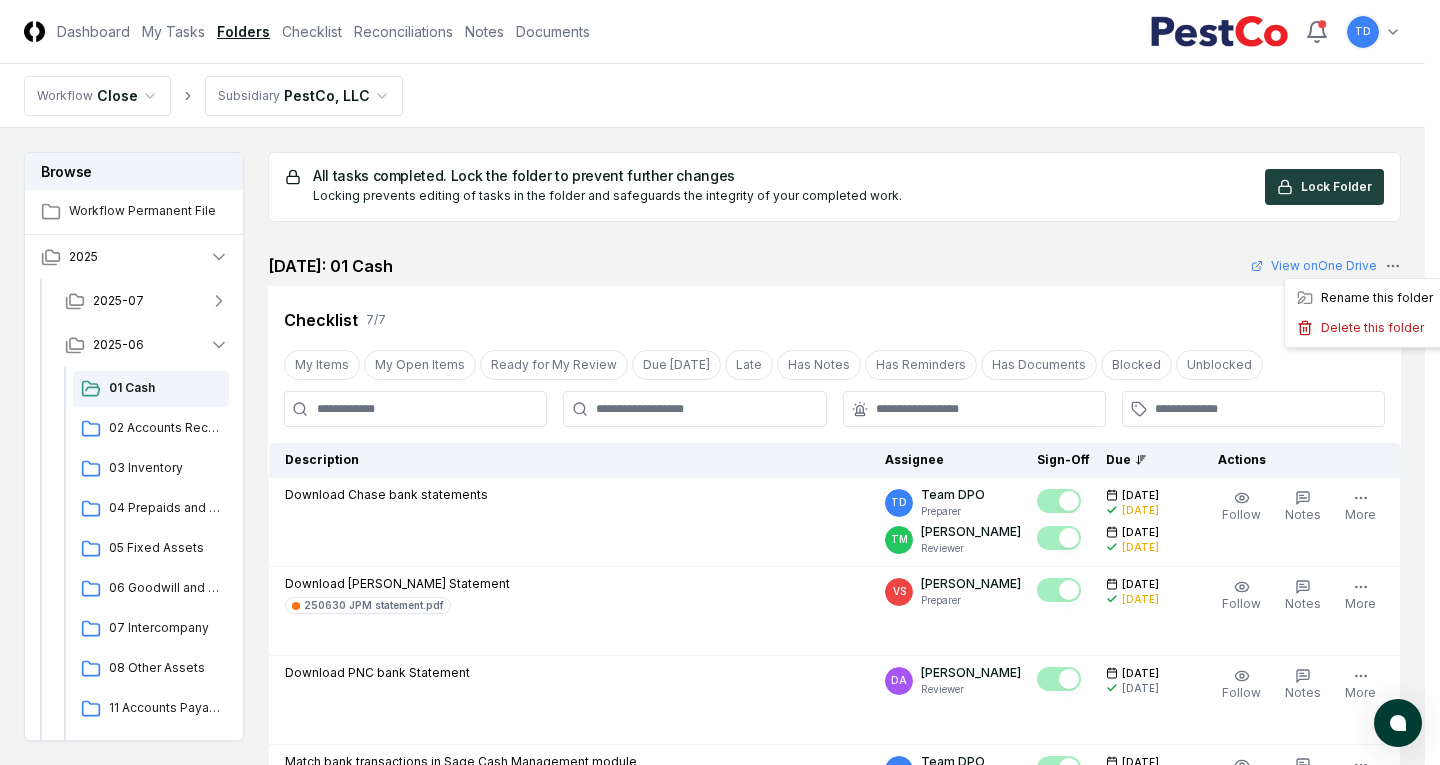 click on "CloseCore Dashboard My Tasks Folders Checklist Reconciliations Notes Documents Toggle navigation menu   TD Toggle user menu Workflow Close Subsidiary PestCo, LLC Browse Workflow Permanent File 2025 2025-07 2025-06 01 Cash 02 Accounts Receivable 03 Inventory 04 Prepaids and OCA 05 Fixed Assets 06 Goodwill and Intangibles 07 Intercompany 08 Other Assets 11 Accounts Payable 12 Credit Cards 13 Payroll 14 Accruals and [MEDICAL_DATA] 15 Deferred Revenue 16 Operating Leases 17 Capital Leases 18 Debt 19 Other Liabilities 20 Taxes 31 Equity 41 Revenue 42 COGS 43 SG&A 44 Allocation 45 NR Expenses 51 Quality Check 52 Close Reviews 53 Reporting 2025-05 2025-04 2025-03 2025-02 2025-01 Change Folder All tasks completed. Lock the folder to prevent further changes Locking prevents editing of tasks in the folder and safeguards the integrity of your completed work. Lock Folder Cancel Reassign [DATE]: 01 Cash View on  One Drive Checklist 7 / 7 New  Task My Items My Open Items Ready for My Review Due [DATE] Late Has Notes Has Reminders" at bounding box center (720, 5363) 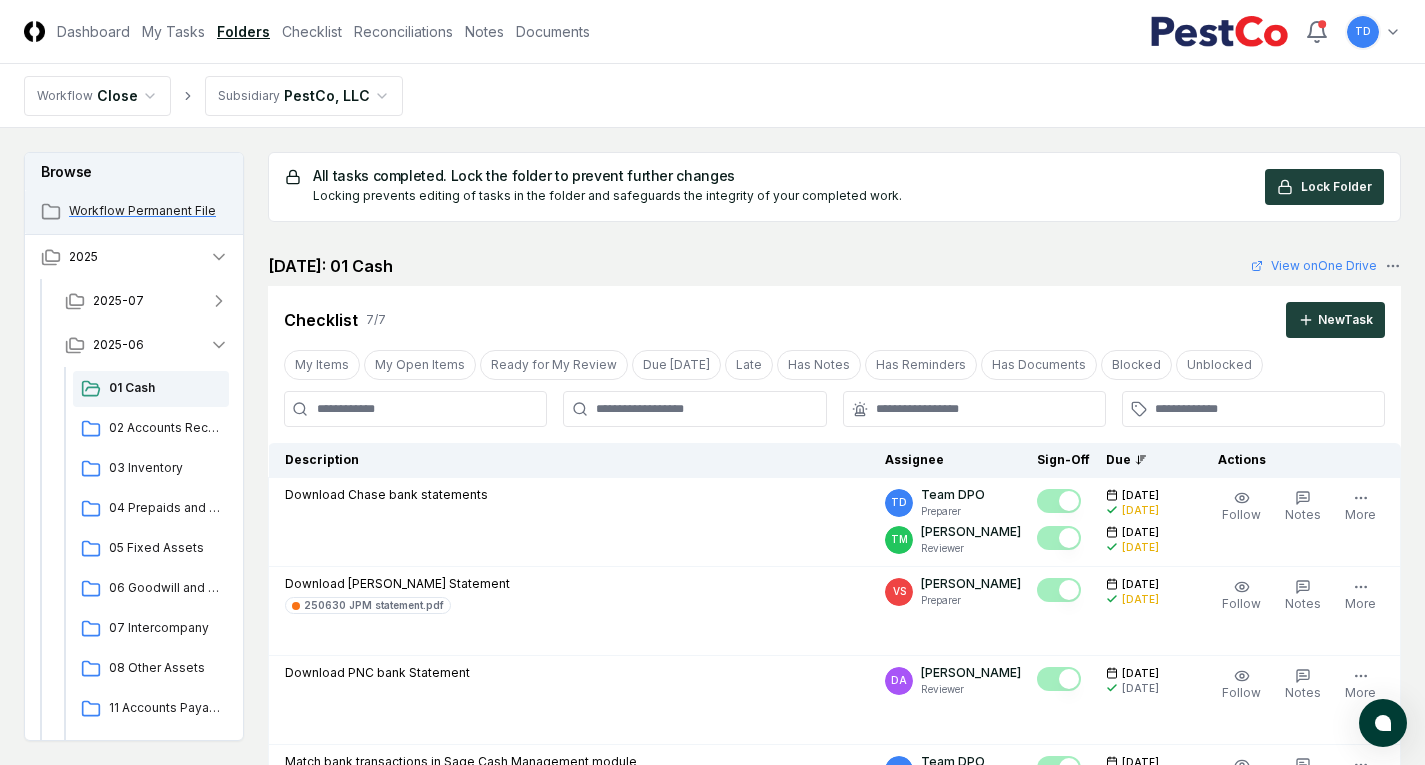 drag, startPoint x: 143, startPoint y: 251, endPoint x: 188, endPoint y: 196, distance: 71.063354 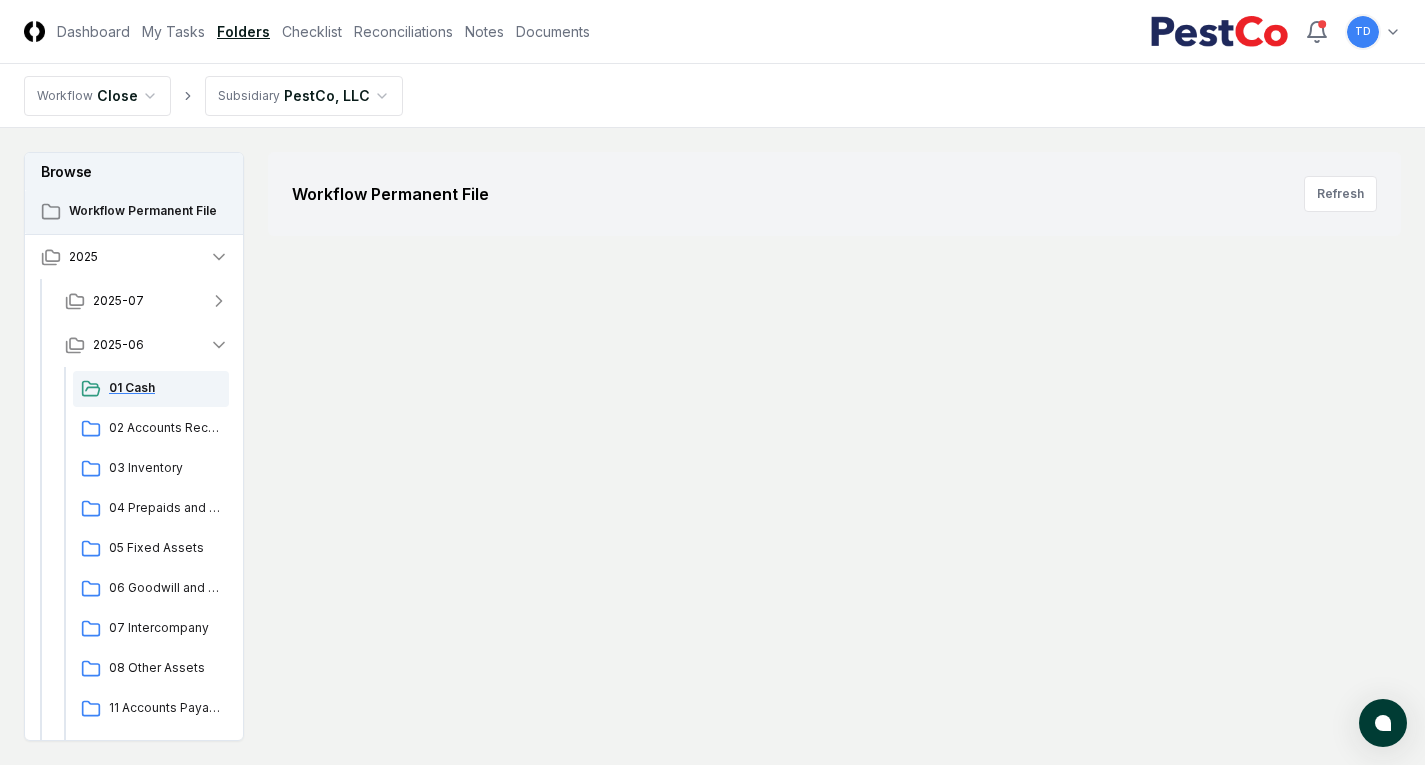 click on "01 Cash" at bounding box center [165, 388] 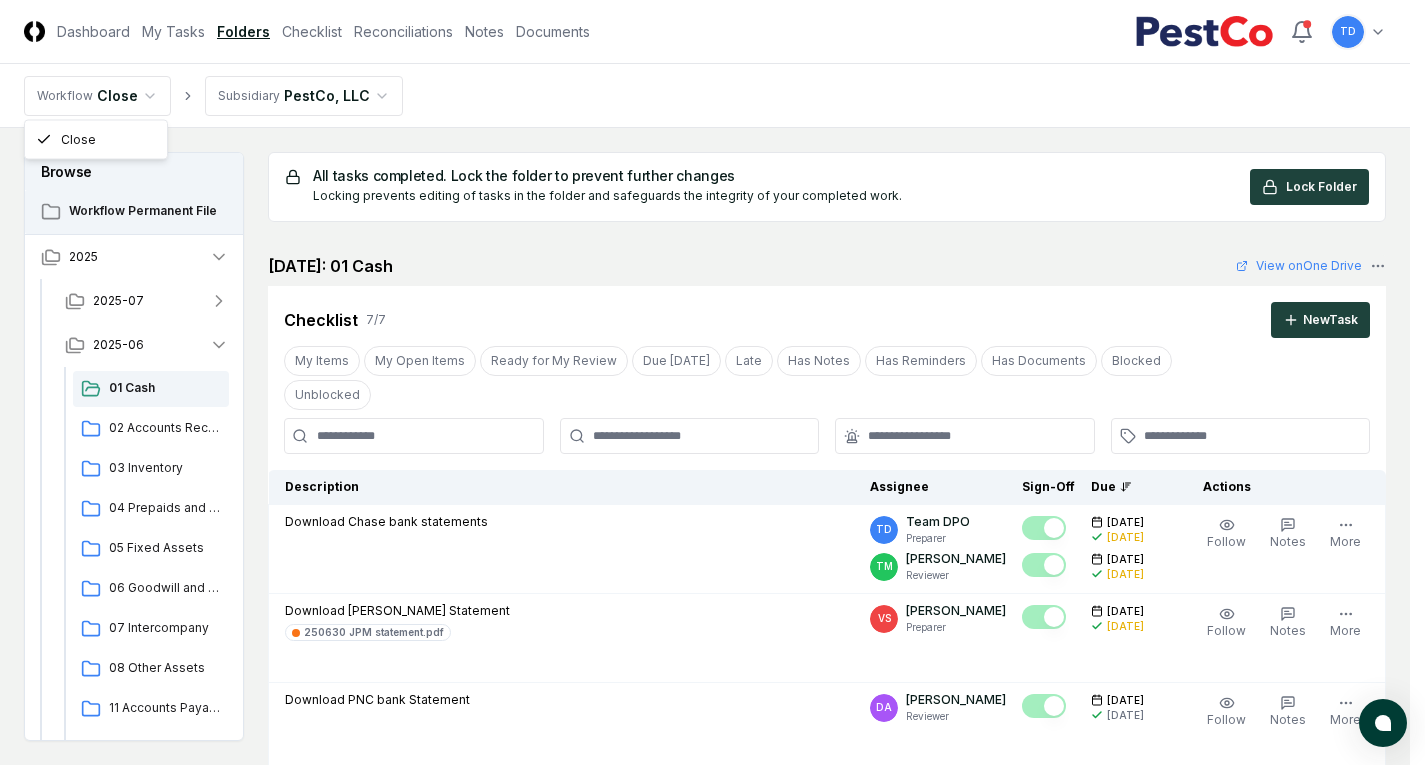 click on "CloseCore Dashboard My Tasks Folders Checklist Reconciliations Notes Documents Toggle navigation menu   TD Toggle user menu Workflow Close Subsidiary PestCo, LLC Browse Workflow Permanent File 2025 2025-07 2025-06 01 Cash 02 Accounts Receivable 03 Inventory 04 Prepaids and OCA 05 Fixed Assets 06 Goodwill and Intangibles 07 Intercompany 08 Other Assets 11 Accounts Payable 12 Credit Cards 13 Payroll 14 Accruals and [MEDICAL_DATA] 15 Deferred Revenue 16 Operating Leases 17 Capital Leases 18 Debt 19 Other Liabilities 20 Taxes 31 Equity 41 Revenue 42 COGS 43 SG&A 44 Allocation 45 NR Expenses 51 Quality Check 52 Close Reviews 53 Reporting 2025-05 2025-04 2025-03 2025-02 2025-01 Change Folder All tasks completed. Lock the folder to prevent further changes Locking prevents editing of tasks in the folder and safeguards the integrity of your completed work. Lock Folder Cancel Reassign [DATE]: 01 Cash View on  One Drive Checklist 7 / 7 New  Task My Items My Open Items Ready for My Review Due [DATE] Late Has Notes Has Reminders" at bounding box center (712, 5377) 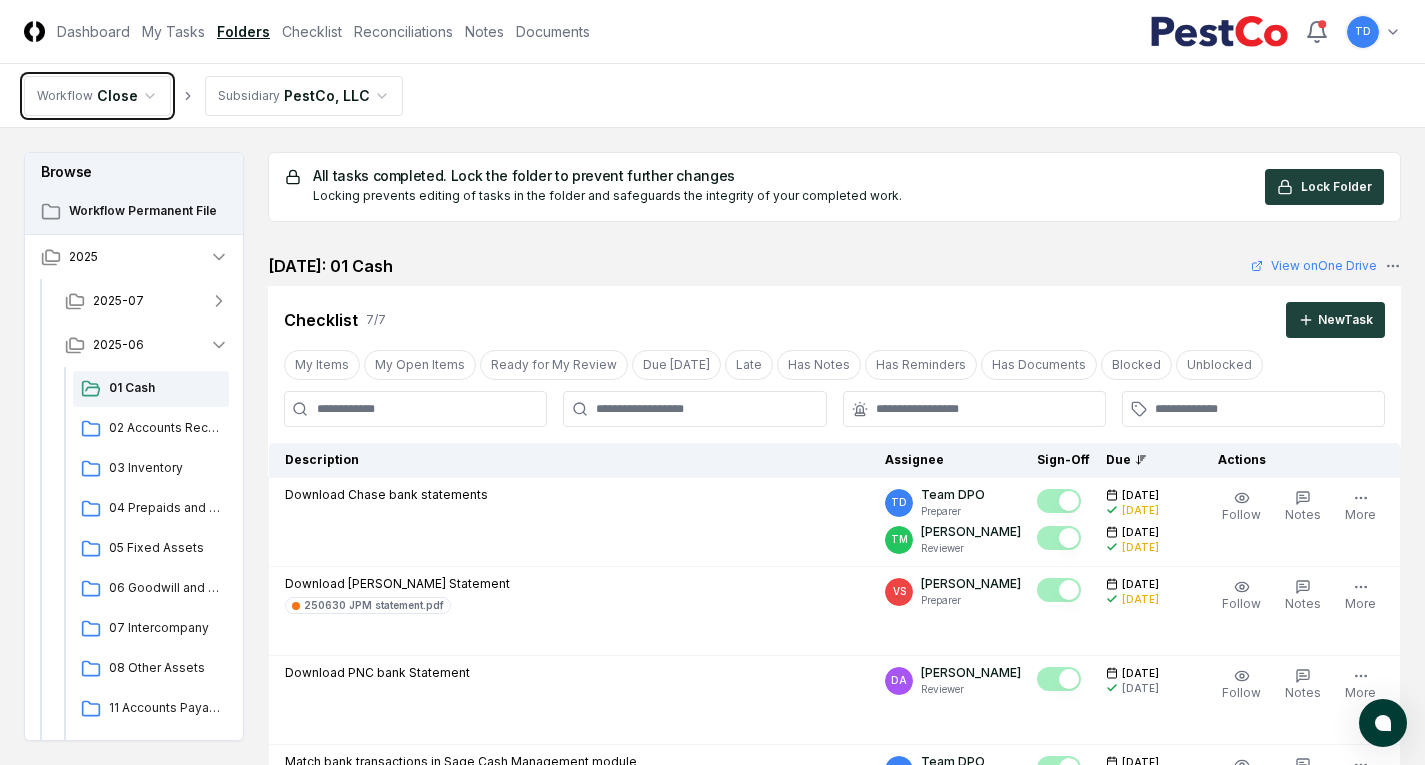 click on "CloseCore Dashboard My Tasks Folders Checklist Reconciliations Notes Documents Toggle navigation menu   TD Toggle user menu Workflow Close Subsidiary PestCo, LLC Browse Workflow Permanent File 2025 2025-07 2025-06 01 Cash 02 Accounts Receivable 03 Inventory 04 Prepaids and OCA 05 Fixed Assets 06 Goodwill and Intangibles 07 Intercompany 08 Other Assets 11 Accounts Payable 12 Credit Cards 13 Payroll 14 Accruals and [MEDICAL_DATA] 15 Deferred Revenue 16 Operating Leases 17 Capital Leases 18 Debt 19 Other Liabilities 20 Taxes 31 Equity 41 Revenue 42 COGS 43 SG&A 44 Allocation 45 NR Expenses 51 Quality Check 52 Close Reviews 53 Reporting 2025-05 2025-04 2025-03 2025-02 2025-01 Change Folder All tasks completed. Lock the folder to prevent further changes Locking prevents editing of tasks in the folder and safeguards the integrity of your completed work. Lock Folder Cancel Reassign [DATE]: 01 Cash View on  One Drive Checklist 7 / 7 New  Task My Items My Open Items Ready for My Review Due [DATE] Late Has Notes Has Reminders" at bounding box center (712, 5363) 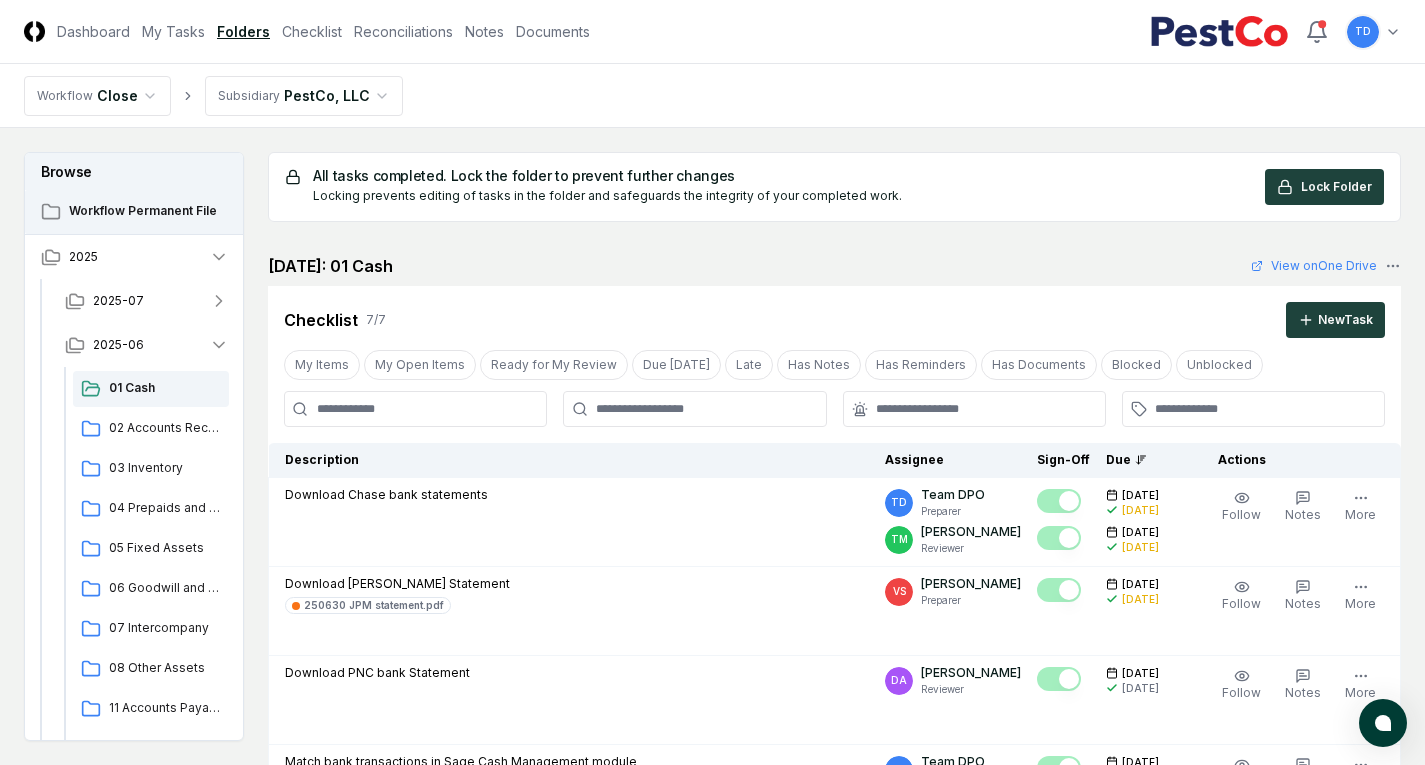 click on "CloseCore Dashboard My Tasks Folders Checklist Reconciliations Notes Documents Toggle navigation menu   TD Toggle user menu Workflow Close Subsidiary PestCo, LLC Browse Workflow Permanent File 2025 2025-07 2025-06 01 Cash 02 Accounts Receivable 03 Inventory 04 Prepaids and OCA 05 Fixed Assets 06 Goodwill and Intangibles 07 Intercompany 08 Other Assets 11 Accounts Payable 12 Credit Cards 13 Payroll 14 Accruals and [MEDICAL_DATA] 15 Deferred Revenue 16 Operating Leases 17 Capital Leases 18 Debt 19 Other Liabilities 20 Taxes 31 Equity 41 Revenue 42 COGS 43 SG&A 44 Allocation 45 NR Expenses 51 Quality Check 52 Close Reviews 53 Reporting 2025-05 2025-04 2025-03 2025-02 2025-01 Change Folder All tasks completed. Lock the folder to prevent further changes Locking prevents editing of tasks in the folder and safeguards the integrity of your completed work. Lock Folder Cancel Reassign [DATE]: 01 Cash View on  One Drive Checklist 7 / 7 New  Task My Items My Open Items Ready for My Review Due [DATE] Late Has Notes Has Reminders" at bounding box center [712, 5363] 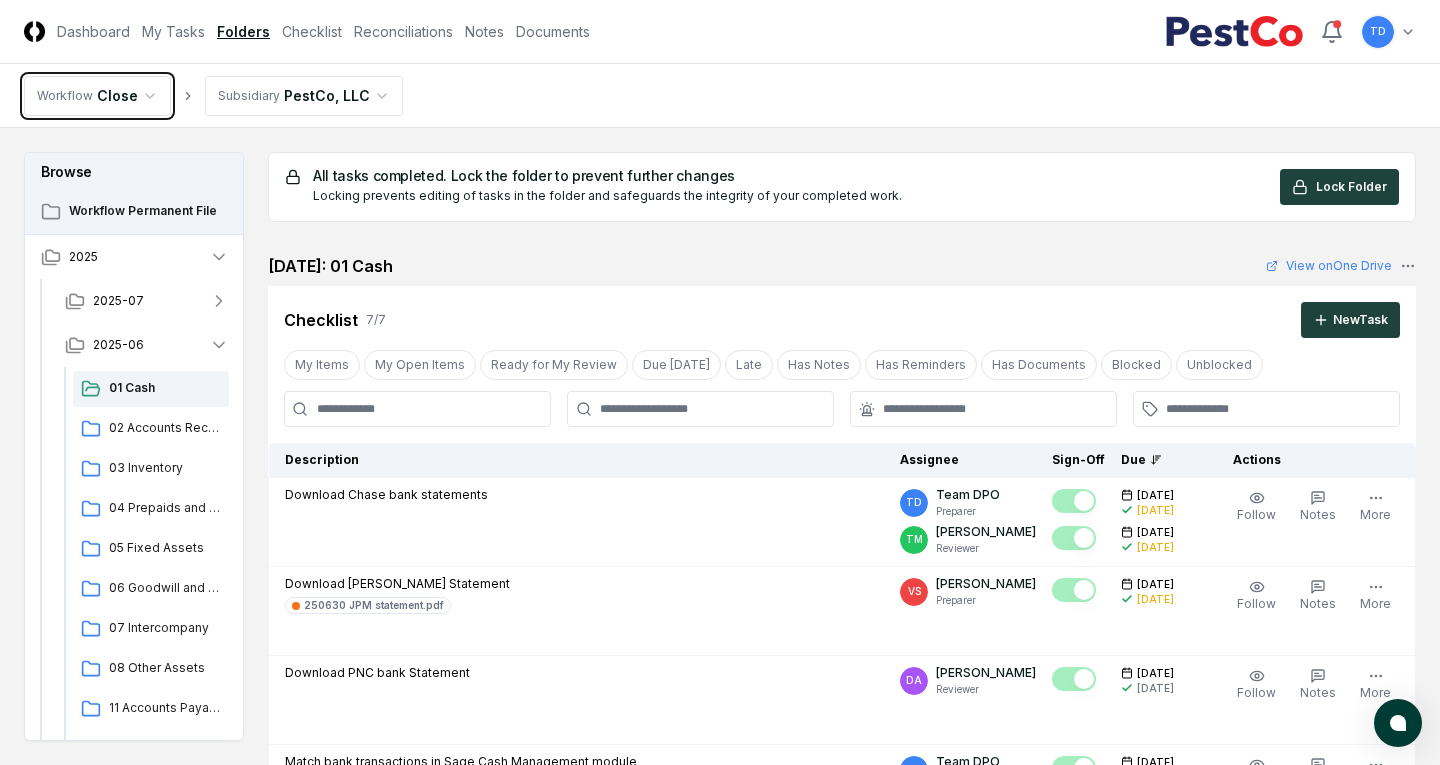 click on "CloseCore Dashboard My Tasks Folders Checklist Reconciliations Notes Documents Toggle navigation menu   TD Toggle user menu Workflow Close Subsidiary PestCo, LLC Browse Workflow Permanent File 2025 2025-07 2025-06 01 Cash 02 Accounts Receivable 03 Inventory 04 Prepaids and OCA 05 Fixed Assets 06 Goodwill and Intangibles 07 Intercompany 08 Other Assets 11 Accounts Payable 12 Credit Cards 13 Payroll 14 Accruals and [MEDICAL_DATA] 15 Deferred Revenue 16 Operating Leases 17 Capital Leases 18 Debt 19 Other Liabilities 20 Taxes 31 Equity 41 Revenue 42 COGS 43 SG&A 44 Allocation 45 NR Expenses 51 Quality Check 52 Close Reviews 53 Reporting 2025-05 2025-04 2025-03 2025-02 2025-01 Change Folder All tasks completed. Lock the folder to prevent further changes Locking prevents editing of tasks in the folder and safeguards the integrity of your completed work. Lock Folder Cancel Reassign [DATE]: 01 Cash View on  One Drive Checklist 7 / 7 New  Task My Items My Open Items Ready for My Review Due [DATE] Late Has Notes Has Reminders" at bounding box center [720, 5363] 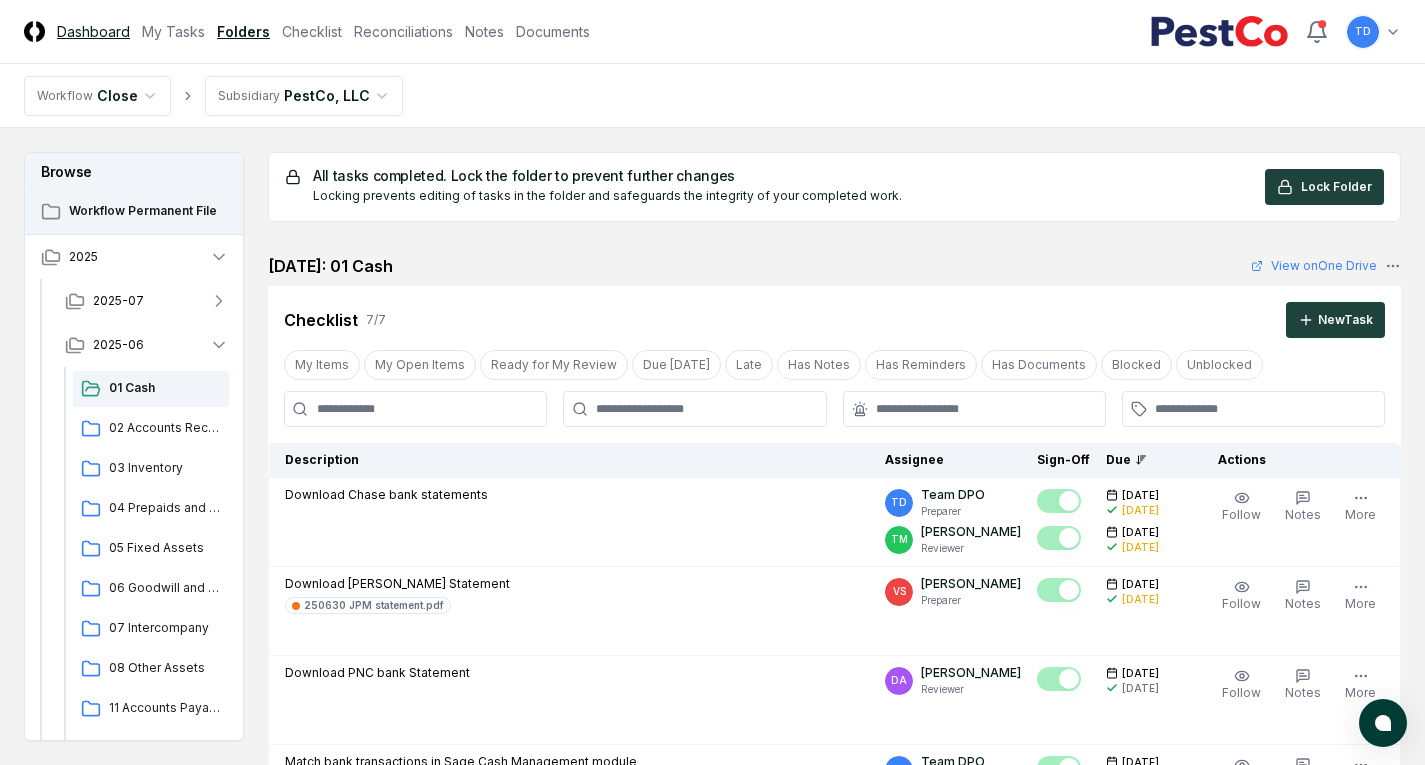 click on "Dashboard" at bounding box center [93, 31] 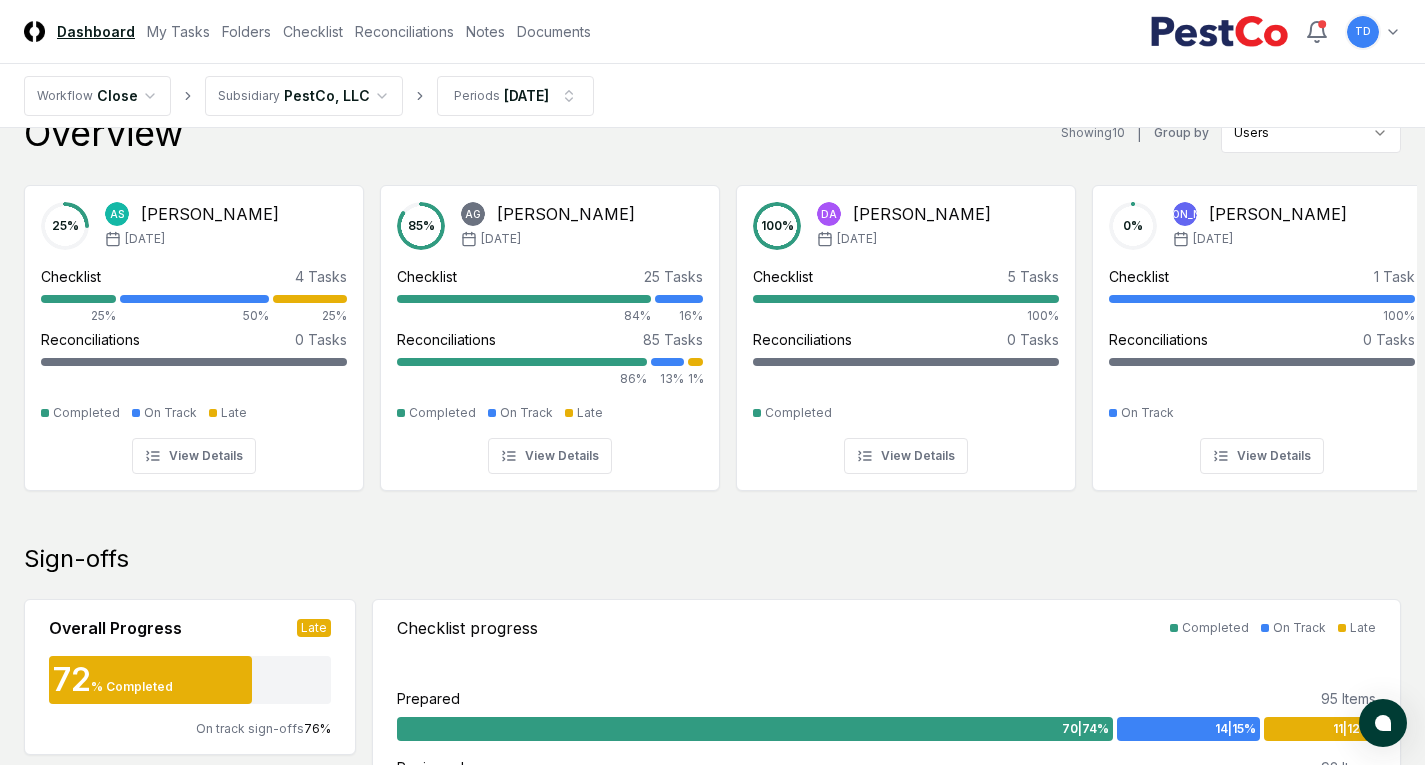 scroll, scrollTop: 18, scrollLeft: 0, axis: vertical 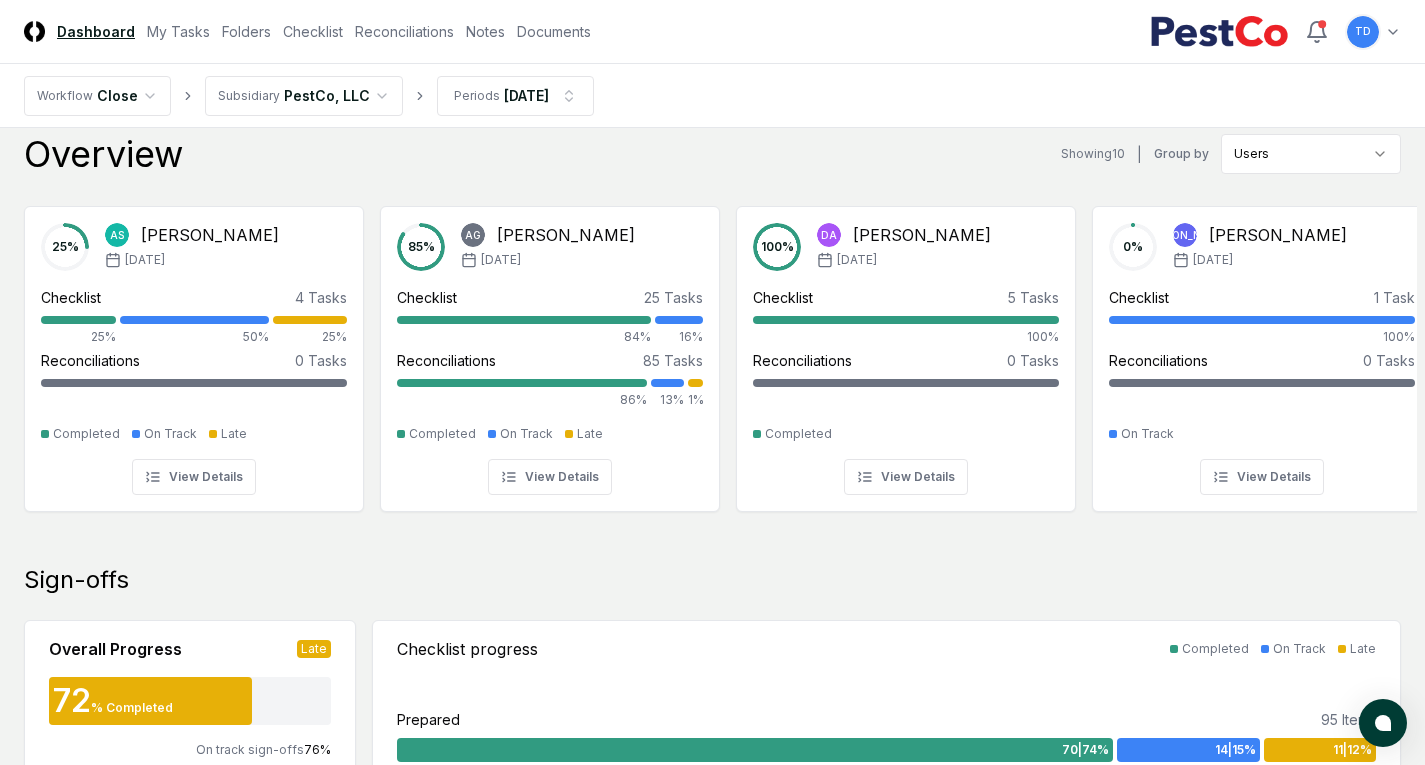click on "CloseCore Dashboard My Tasks Folders Checklist Reconciliations Notes Documents Toggle navigation menu   TD Toggle user menu Workflow Close Subsidiary PestCo, LLC Periods [DATE] Overview Showing  10 | Group by Users 25 % AS [PERSON_NAME] [DATE] Checklist 4   Tasks 25% 50% 25% Reconciliations 0   Tasks - Completed On Track Late View Details 85 % AG [PERSON_NAME] [DATE] Checklist 25   Tasks 84% 16% Reconciliations 85   Tasks 86% 13% 1% Completed On Track Late View Details 100 % DA [PERSON_NAME] [DATE] Checklist 5   Tasks 100% Reconciliations 0   Tasks - Completed View Details 0 % JA [PERSON_NAME] [DATE] Checklist 1   Task 100% Reconciliations 0   Tasks - On Track View Details 20 % RV [PERSON_NAME] [DATE] Checklist 5   Tasks 20% 60% 20% Reconciliations 0   Tasks - Completed On Track Late View Details 20 % [PERSON_NAME] [DATE] Checklist 5   Tasks 20% 40% 40% Reconciliations 0   Tasks - Completed On Track Late View Details 66 % TM [PERSON_NAME] [DATE] Checklist 76   Tasks 80% 11% 9% 81   6%" at bounding box center (712, 1224) 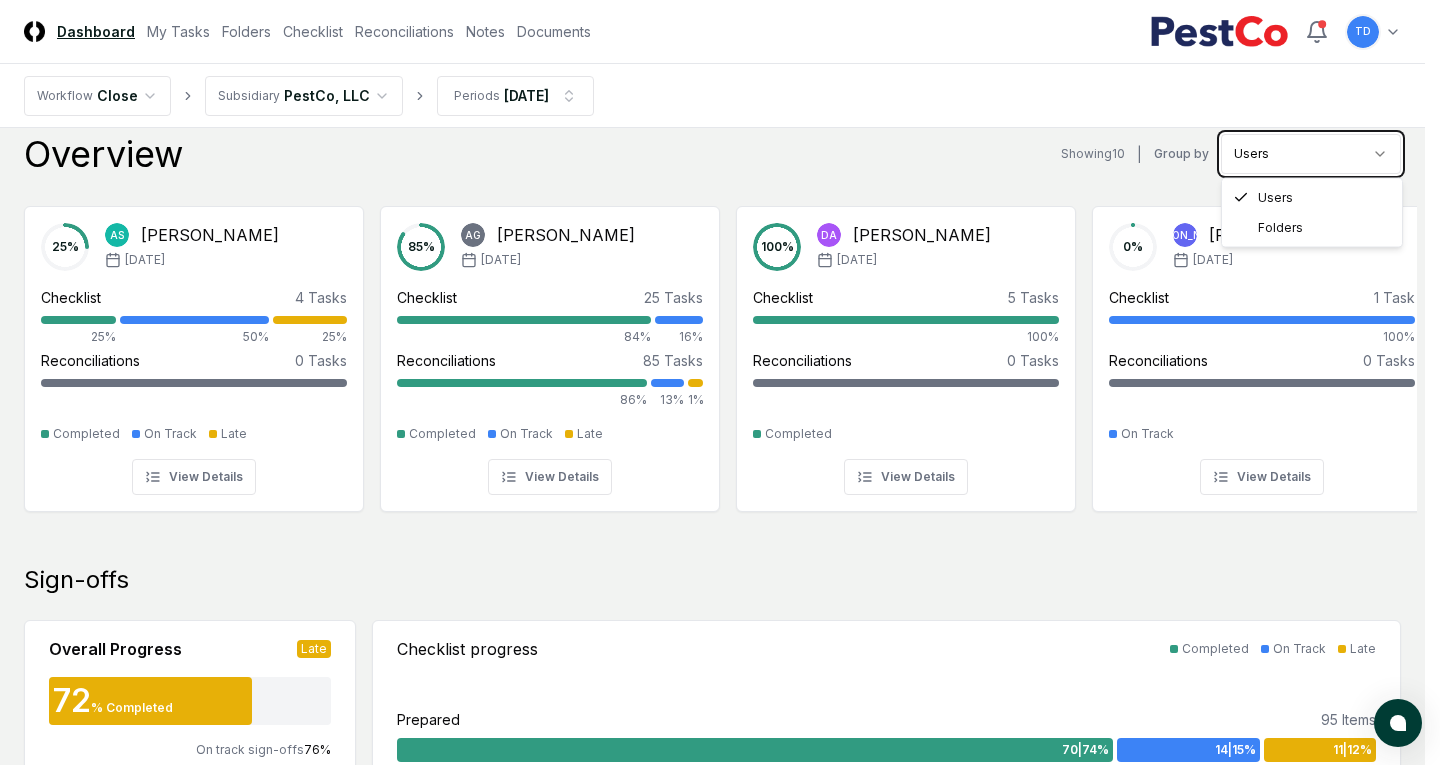 click on "CloseCore Dashboard My Tasks Folders Checklist Reconciliations Notes Documents Toggle navigation menu   TD Toggle user menu Workflow Close Subsidiary PestCo, LLC Periods [DATE] Overview Showing  10 | Group by Users 25 % AS [PERSON_NAME] [DATE] Checklist 4   Tasks 25% 50% 25% Reconciliations 0   Tasks - Completed On Track Late View Details 85 % AG [PERSON_NAME] [DATE] Checklist 25   Tasks 84% 16% Reconciliations 85   Tasks 86% 13% 1% Completed On Track Late View Details 100 % DA [PERSON_NAME] [DATE] Checklist 5   Tasks 100% Reconciliations 0   Tasks - Completed View Details 0 % JA [PERSON_NAME] [DATE] Checklist 1   Task 100% Reconciliations 0   Tasks - On Track View Details 20 % RV [PERSON_NAME] [DATE] Checklist 5   Tasks 20% 60% 20% Reconciliations 0   Tasks - Completed On Track Late View Details 20 % [PERSON_NAME] [DATE] Checklist 5   Tasks 20% 40% 40% Reconciliations 0   Tasks - Completed On Track Late View Details 66 % TM [PERSON_NAME] [DATE] Checklist 76   Tasks 80% 11% 9% 81   6%" at bounding box center (720, 1224) 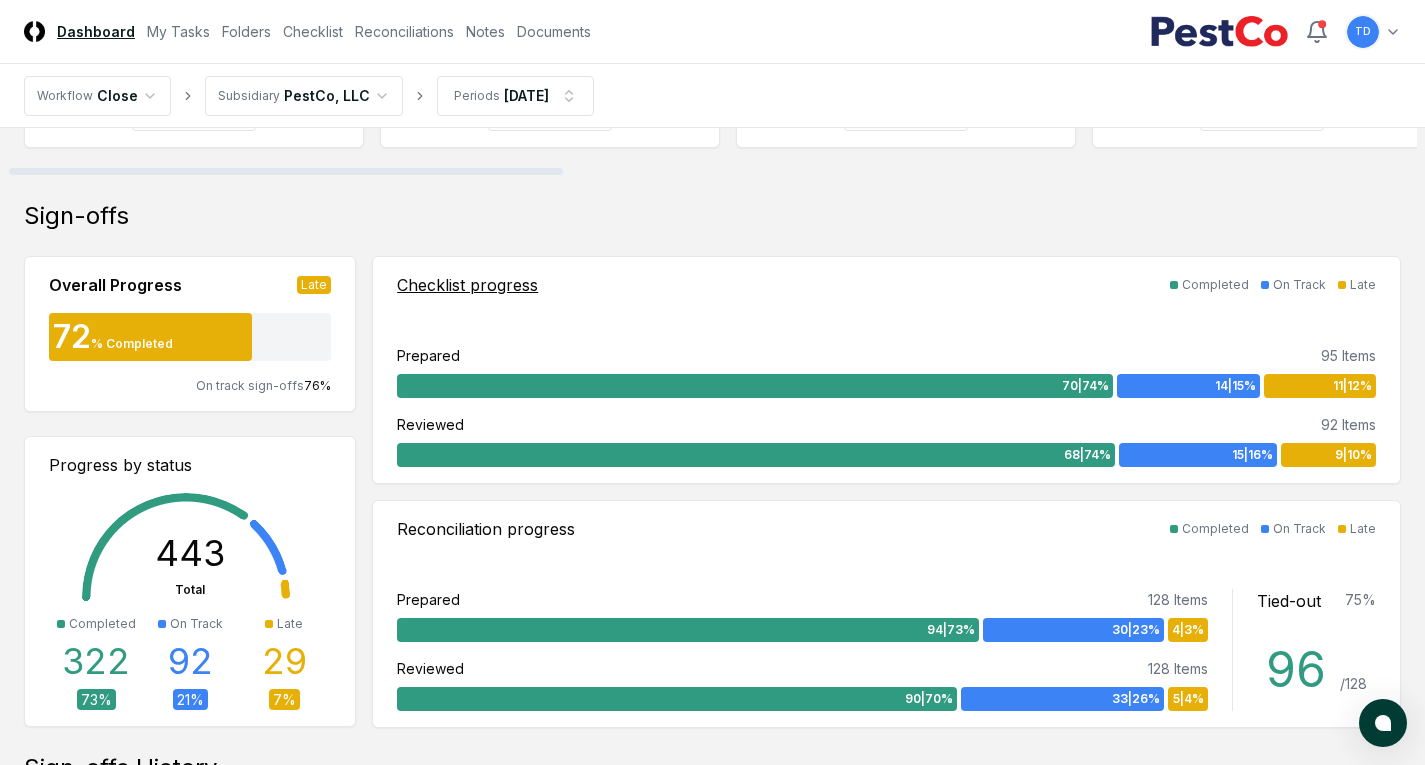 scroll, scrollTop: 400, scrollLeft: 0, axis: vertical 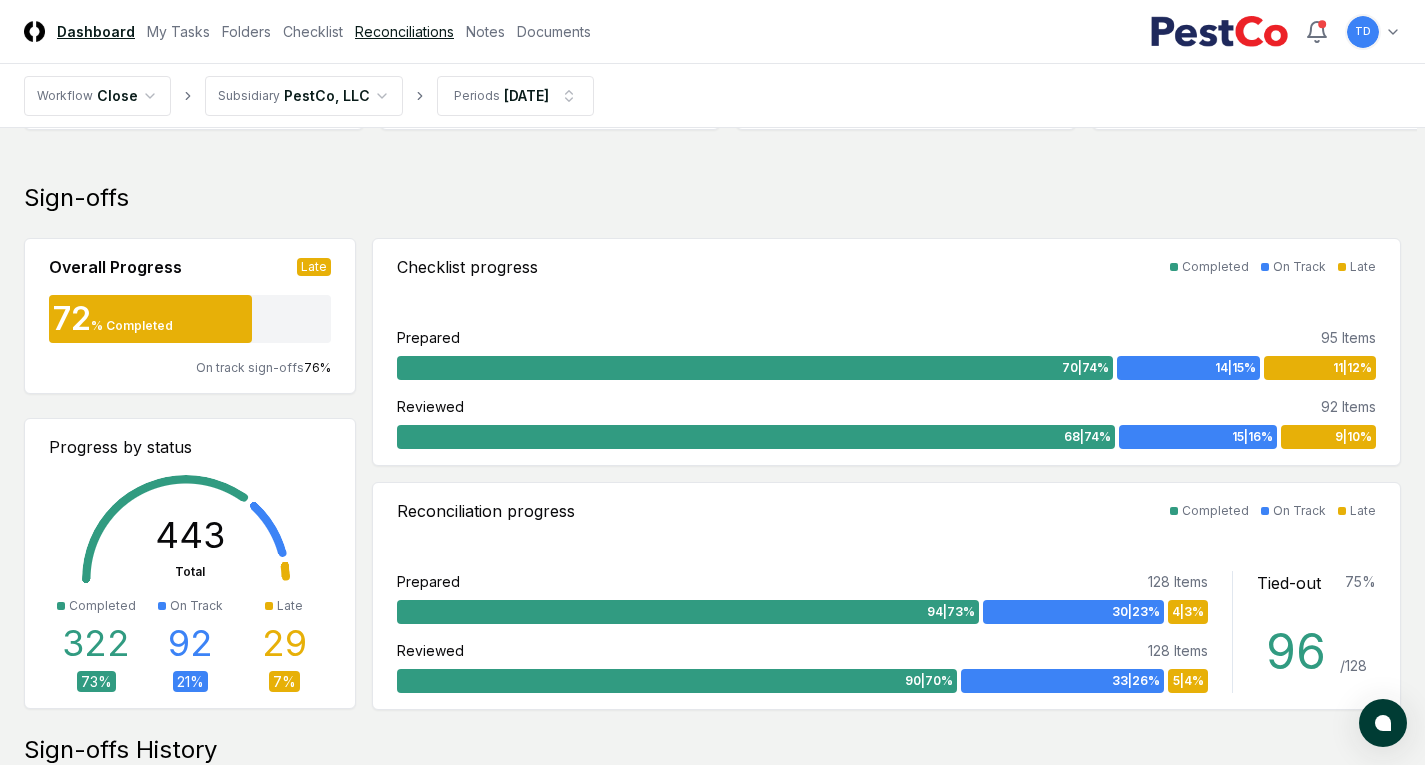 click on "Reconciliations" at bounding box center [404, 31] 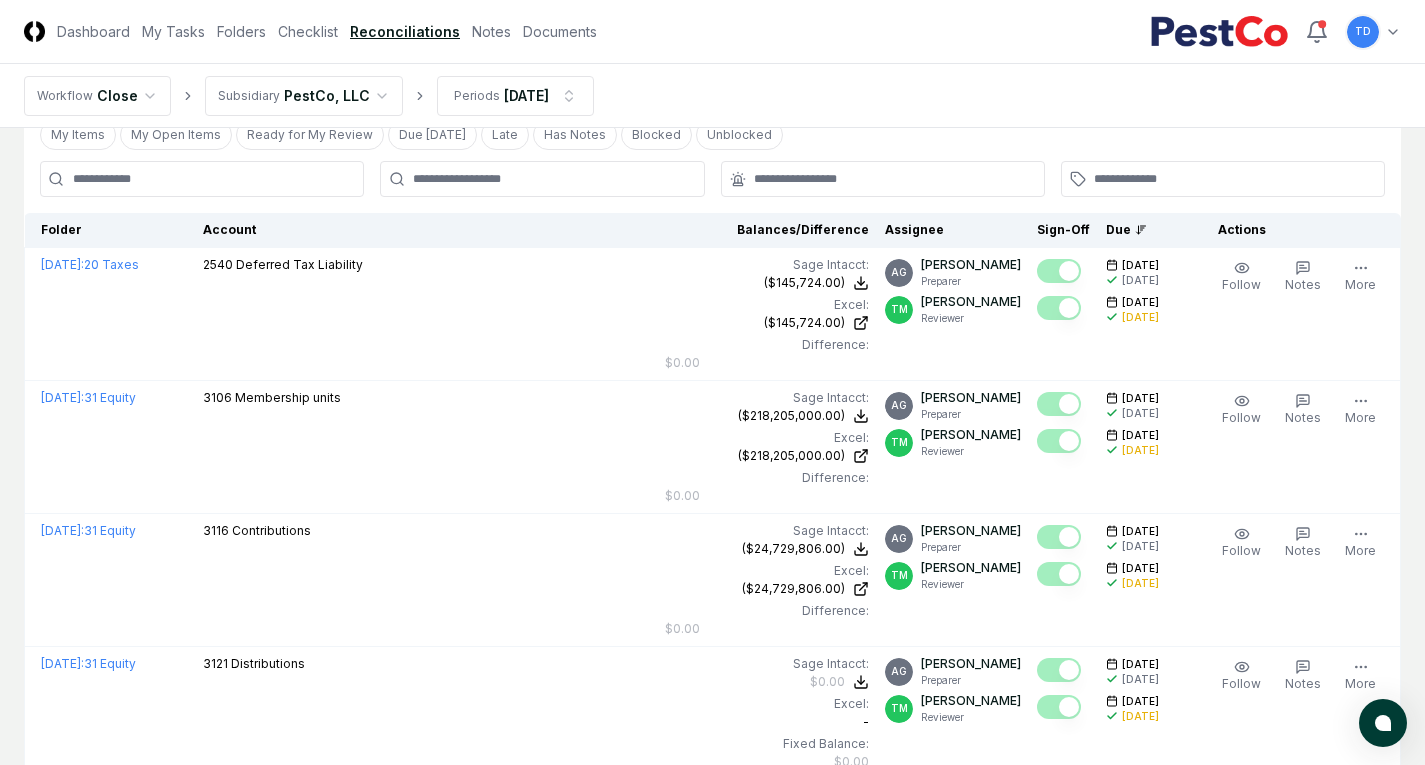 scroll, scrollTop: 0, scrollLeft: 0, axis: both 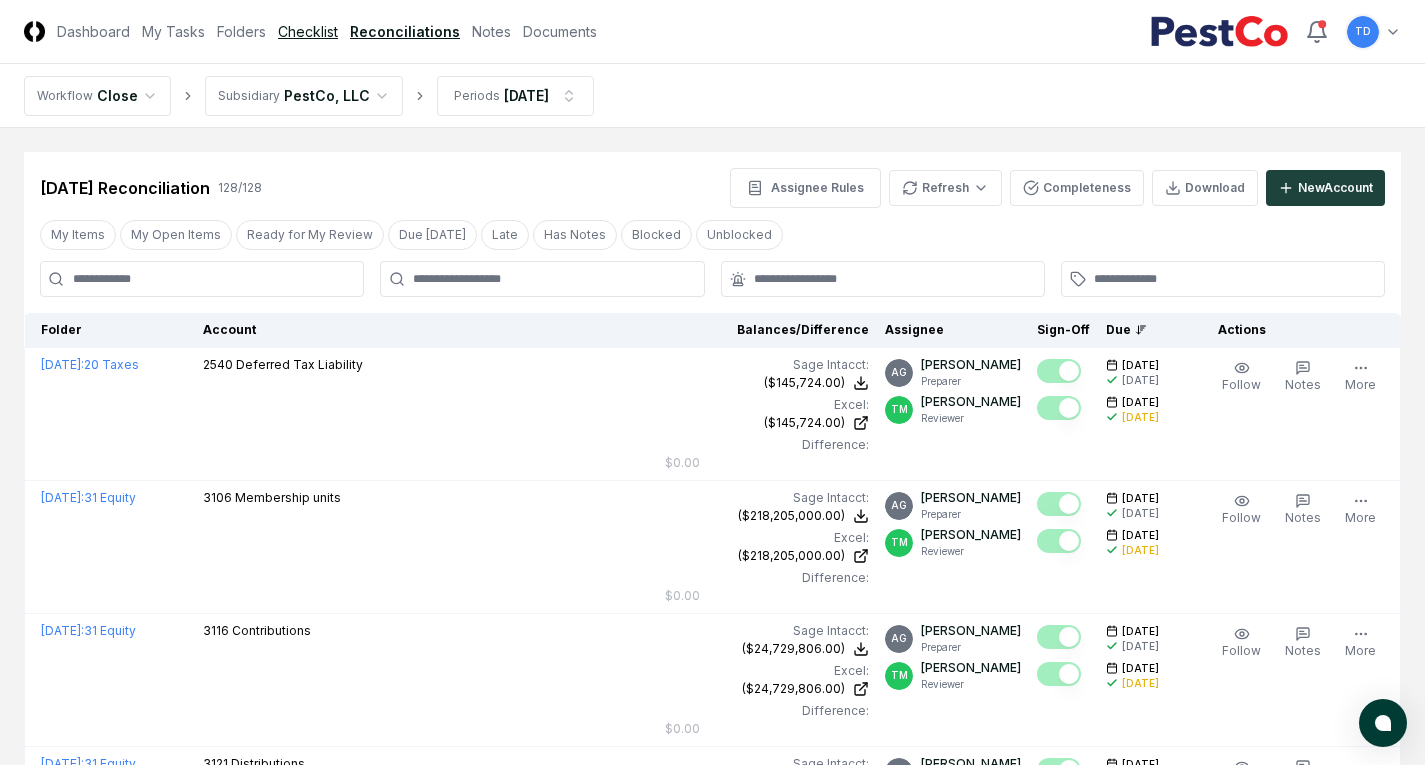 click on "Checklist" at bounding box center (308, 31) 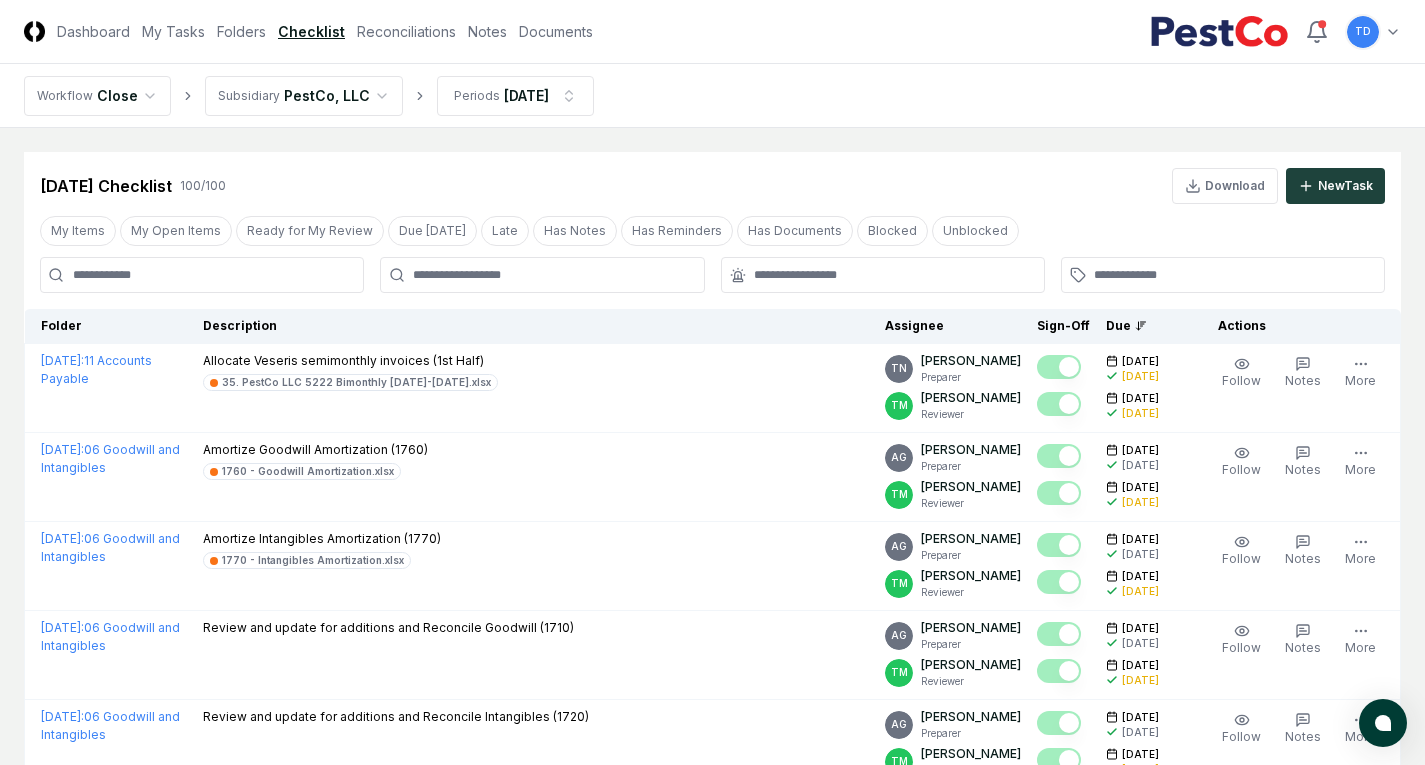 scroll, scrollTop: 100, scrollLeft: 0, axis: vertical 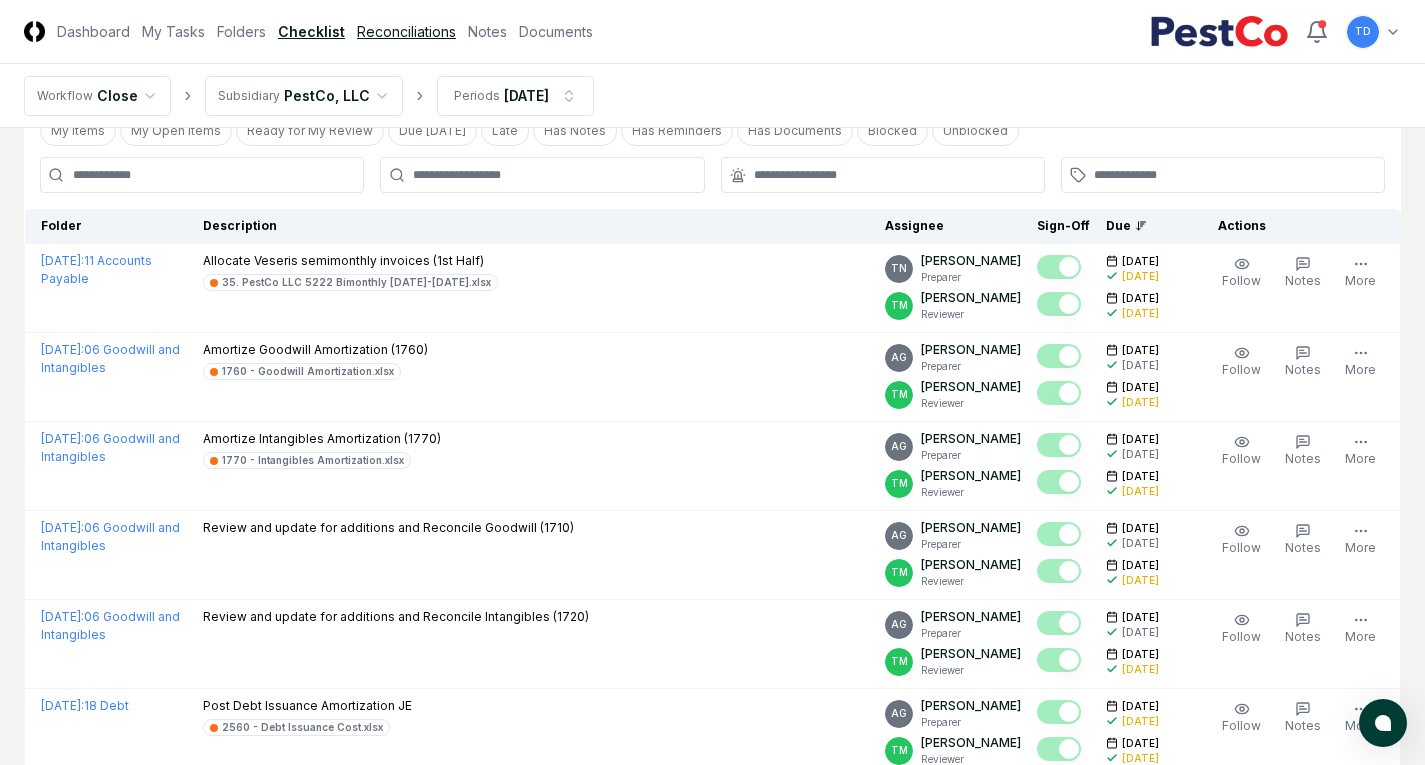 click on "Reconciliations" at bounding box center (406, 31) 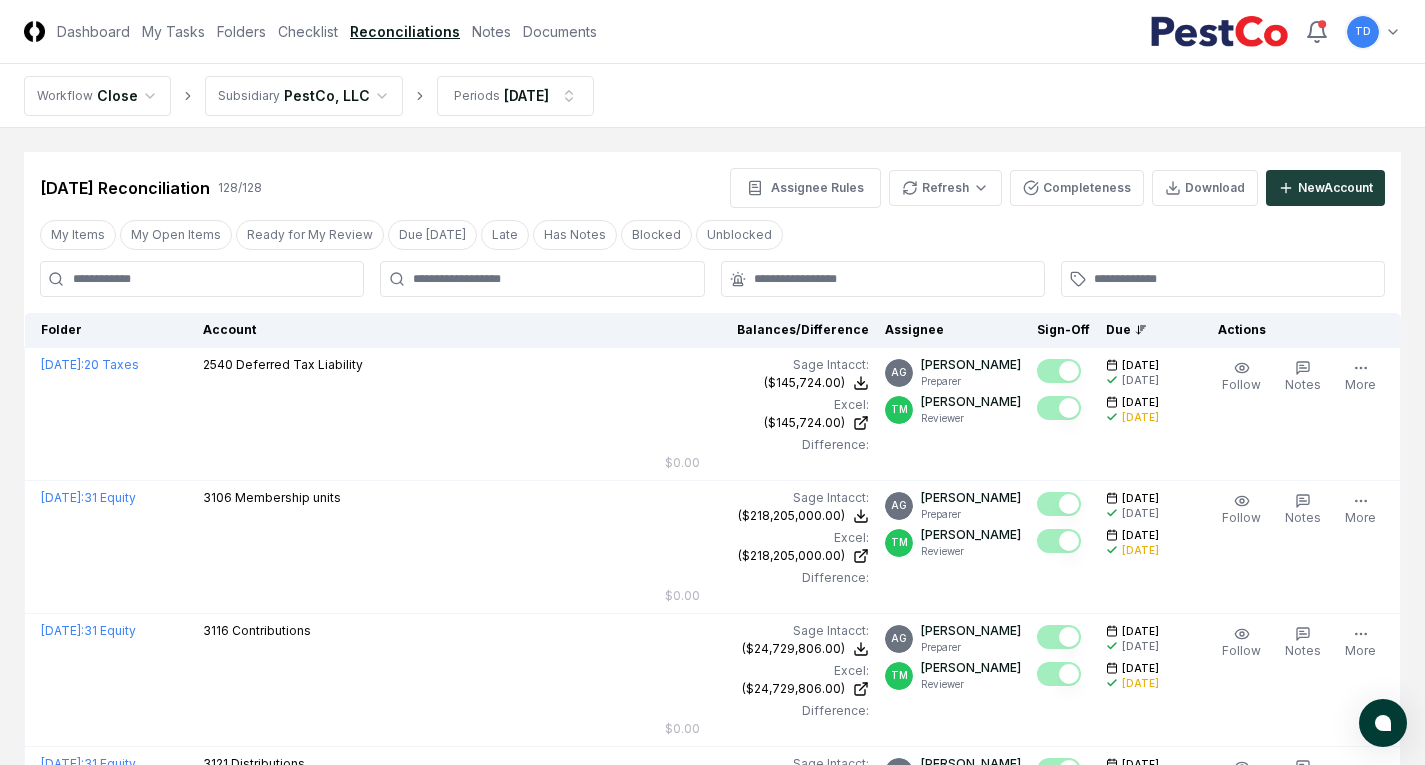 click on "CloseCore Dashboard My Tasks Folders Checklist Reconciliations Notes Documents Toggle navigation menu   TD Toggle user menu Workflow Close Subsidiary PestCo, LLC Periods [DATE] Cancel Reassign [DATE] Reconciliation 128 / 128 Assignee Rules Refresh Completeness Download New  Account My Items My Open Items Ready for My Review Due [DATE] Late Has Notes Blocked Unblocked Clear Filter Folder Account Balances/Difference Per  Sage Intacct Per Excel Difference Assignee Sign-Off   Due Actions [DATE] :  20 Taxes 2540   Deferred Tax Liability Sage Intacct : ($145,724.00) Excel: ($145,724.00) Difference: $0.00 ($145,724.00) ($145,724.00) $0.00 AG [PERSON_NAME] Preparer TM [PERSON_NAME] Reviewer [DATE] [DATE] [DATE] [DATE] Follow Notes Edit Task More [DATE] :  31 Equity 3106   Membership units Sage Intacct : ($218,205,000.00) Excel: ($218,205,000.00) Difference: $0.00 ($218,205,000.00) ($218,205,000.00) $0.00 AG [PERSON_NAME] Preparer TM [PERSON_NAME] Reviewer Notes" at bounding box center [712, 4173] 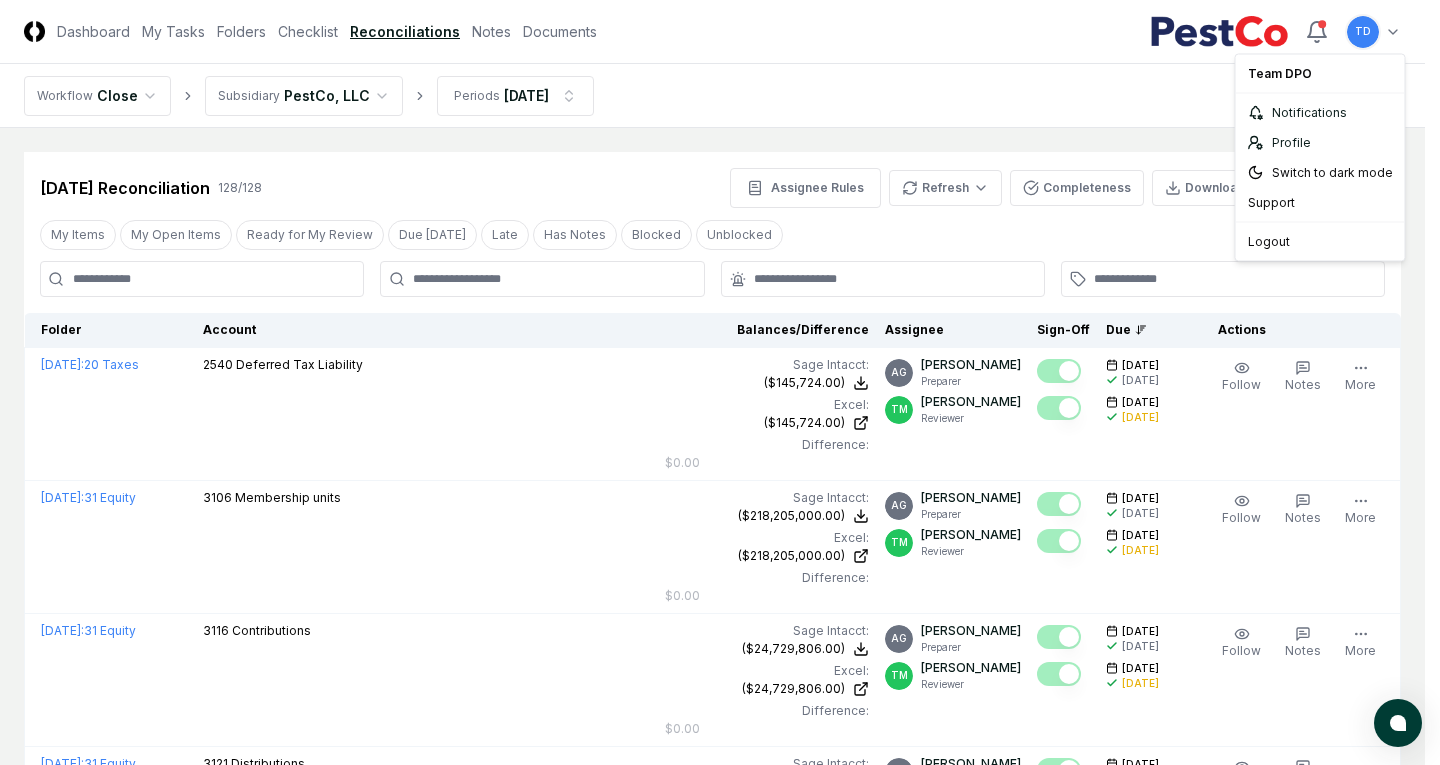 click on "CloseCore Dashboard My Tasks Folders Checklist Reconciliations Notes Documents Toggle navigation menu   TD Toggle user menu Workflow Close Subsidiary PestCo, LLC Periods [DATE] Cancel Reassign [DATE] Reconciliation 128 / 128 Assignee Rules Refresh Completeness Download New  Account My Items My Open Items Ready for My Review Due [DATE] Late Has Notes Blocked Unblocked Clear Filter Folder Account Balances/Difference Per  Sage Intacct Per Excel Difference Assignee Sign-Off   Due Actions [DATE] :  20 Taxes 2540   Deferred Tax Liability Sage Intacct : ($145,724.00) Excel: ($145,724.00) Difference: $0.00 ($145,724.00) ($145,724.00) $0.00 AG [PERSON_NAME] Preparer TM [PERSON_NAME] Reviewer [DATE] [DATE] [DATE] [DATE] Follow Notes Edit Task More [DATE] :  31 Equity 3106   Membership units Sage Intacct : ($218,205,000.00) Excel: ($218,205,000.00) Difference: $0.00 ($218,205,000.00) ($218,205,000.00) $0.00 AG [PERSON_NAME] Preparer TM [PERSON_NAME] Reviewer Notes" at bounding box center [720, 4173] 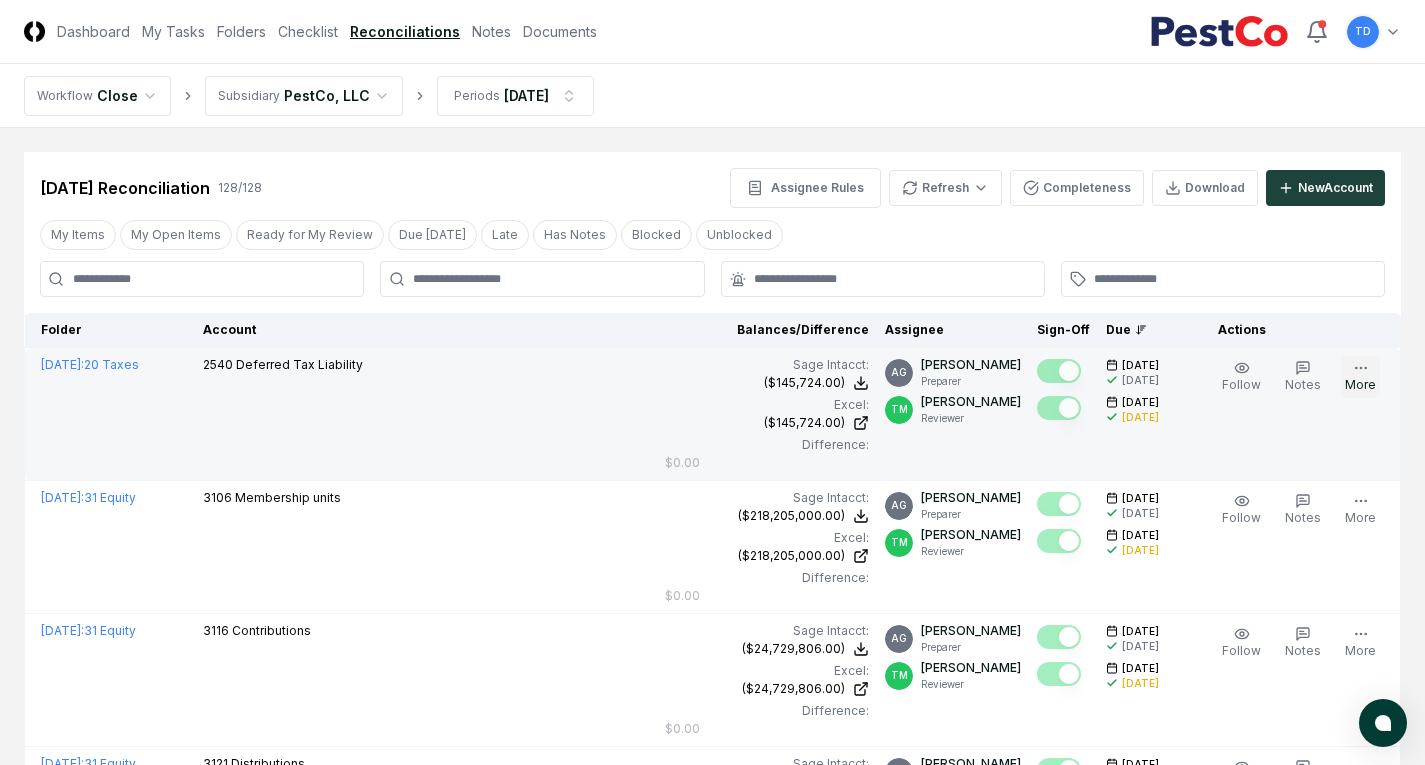click on "More" at bounding box center [1360, 377] 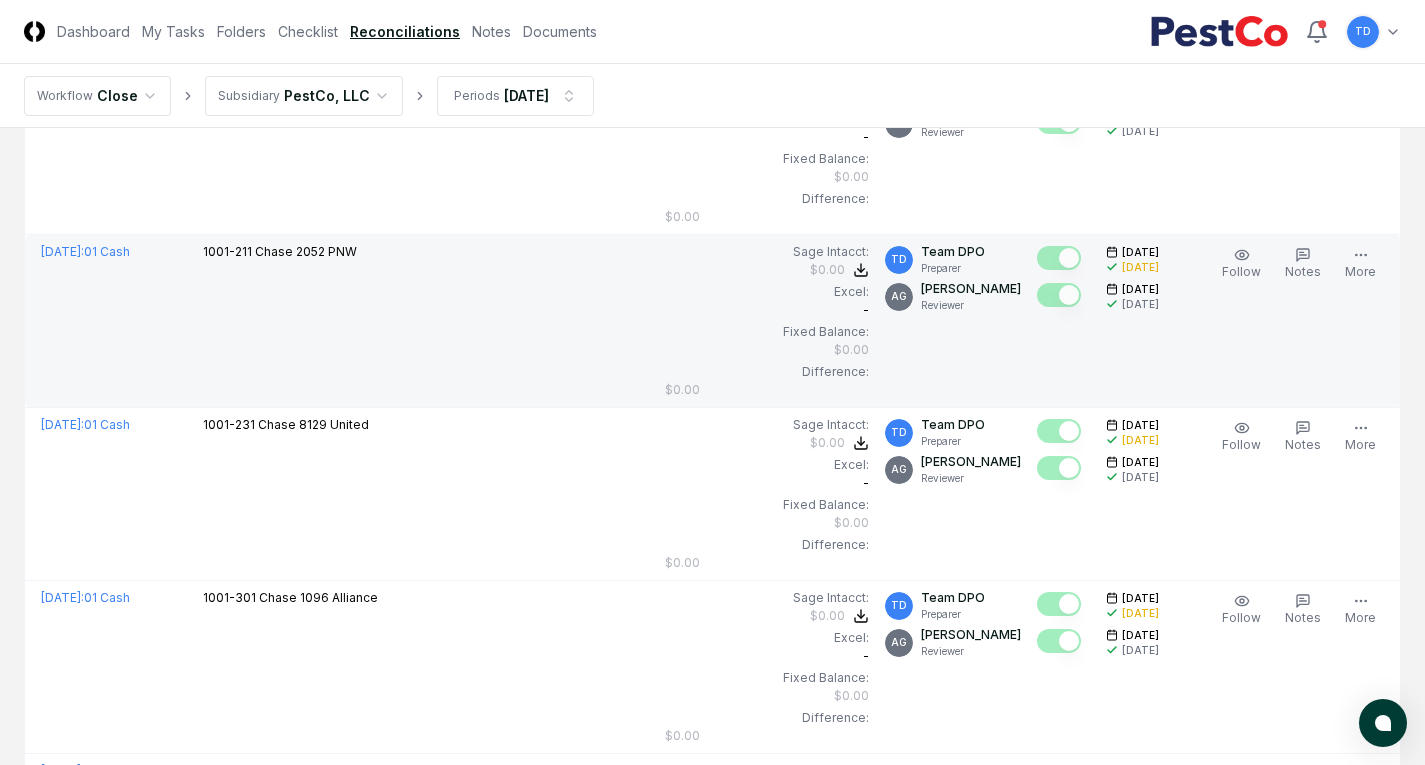 scroll, scrollTop: 4300, scrollLeft: 0, axis: vertical 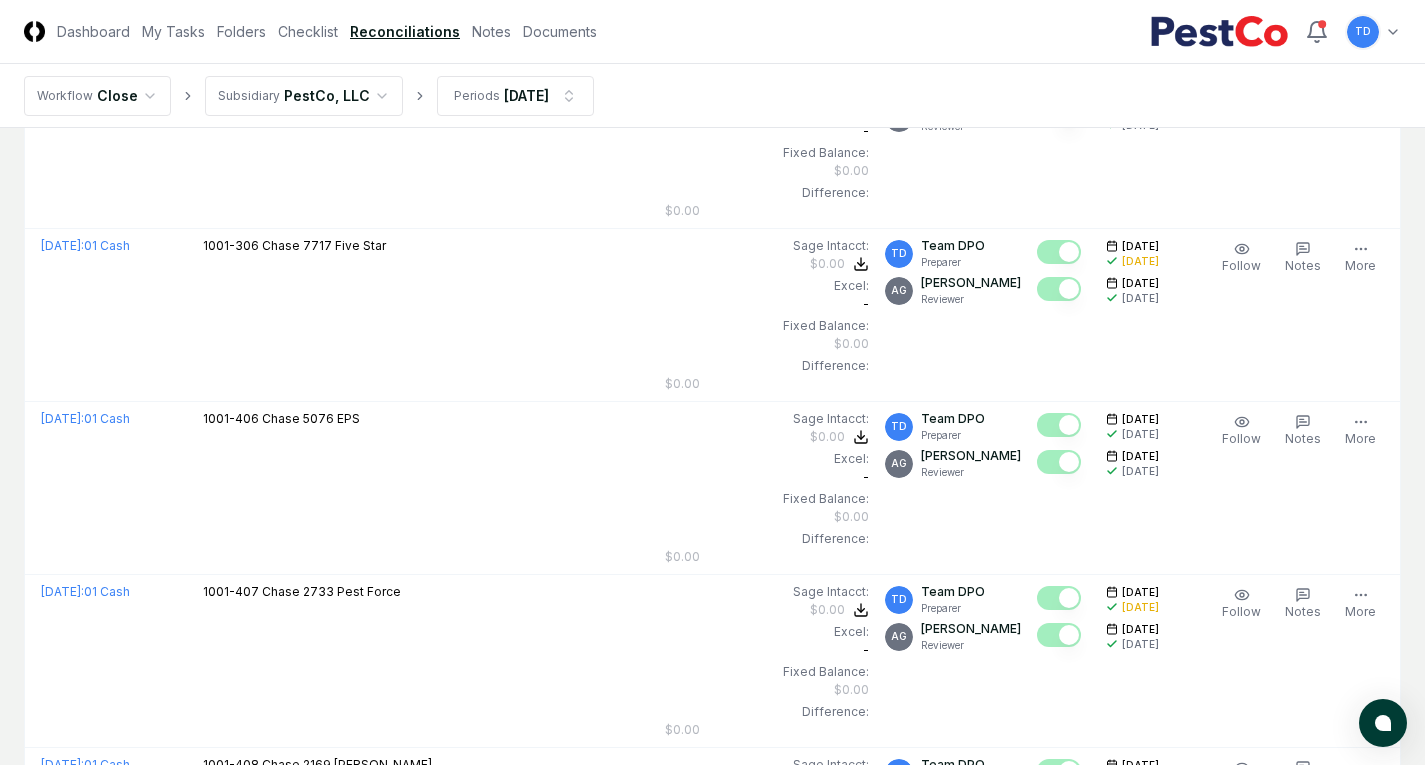 click on "CloseCore Dashboard My Tasks Folders Checklist Reconciliations Notes Documents Toggle navigation menu   TD Toggle user menu Workflow Close Subsidiary PestCo, LLC Periods [DATE] Cancel Reassign [DATE] Reconciliation 128 / 128 Assignee Rules Refresh Completeness Download New  Account My Items My Open Items Ready for My Review Due [DATE] Late Has Notes Blocked Unblocked Clear Filter Folder Account Balances/Difference Per  Sage Intacct Per Excel Difference Assignee Sign-Off   Due Actions [DATE] :  20 Taxes 2540   Deferred Tax Liability Sage Intacct : ($145,724.00) Excel: ($145,724.00) Difference: $0.00 ($145,724.00) ($145,724.00) $0.00 AG [PERSON_NAME] Preparer TM [PERSON_NAME] Reviewer [DATE] [DATE] [DATE] [DATE] Follow Notes Edit Task More [DATE] :  31 Equity 3106   Membership units Sage Intacct : ($218,205,000.00) Excel: ($218,205,000.00) Difference: $0.00 ($218,205,000.00) ($218,205,000.00) $0.00 AG [PERSON_NAME] Preparer TM [PERSON_NAME] Reviewer Notes" at bounding box center [712, -127] 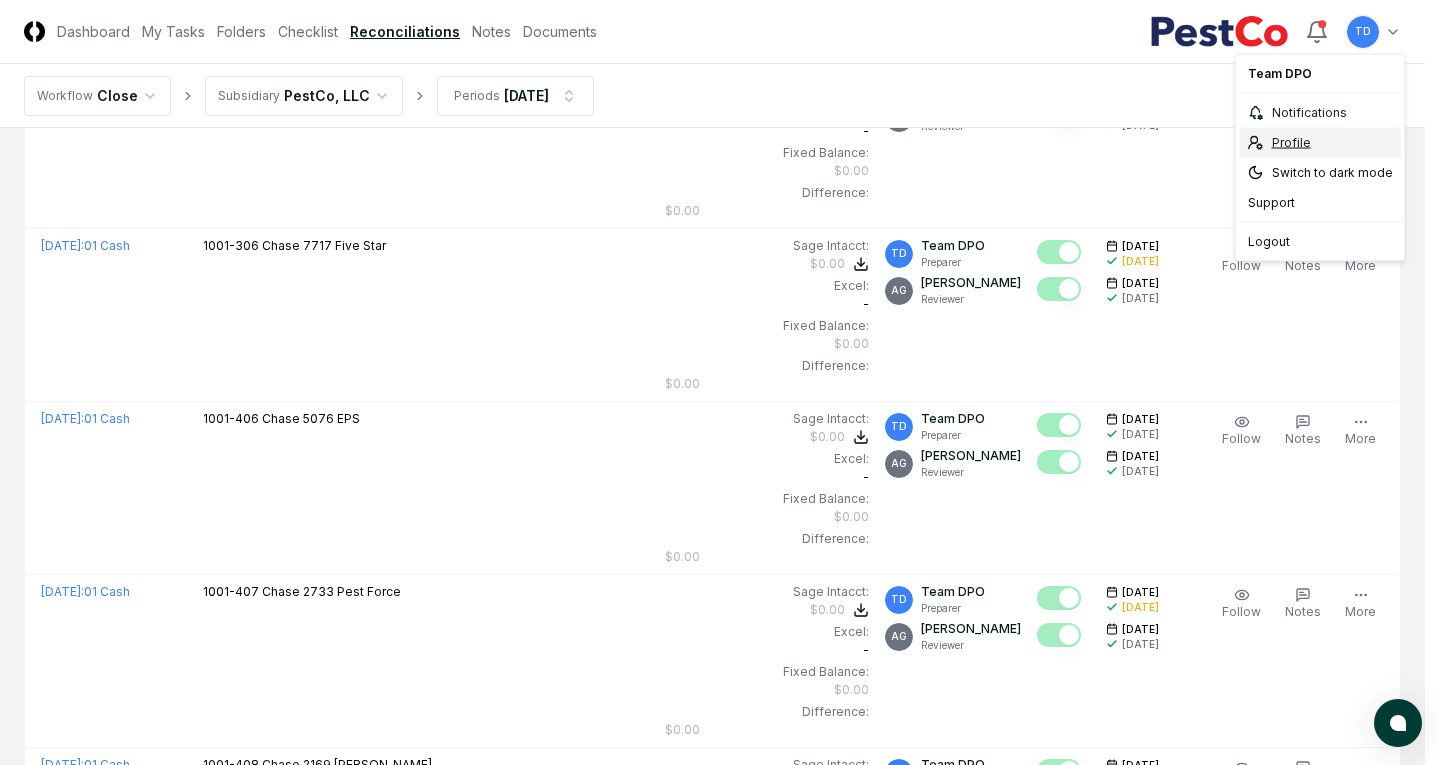 click on "Profile" at bounding box center (1320, 143) 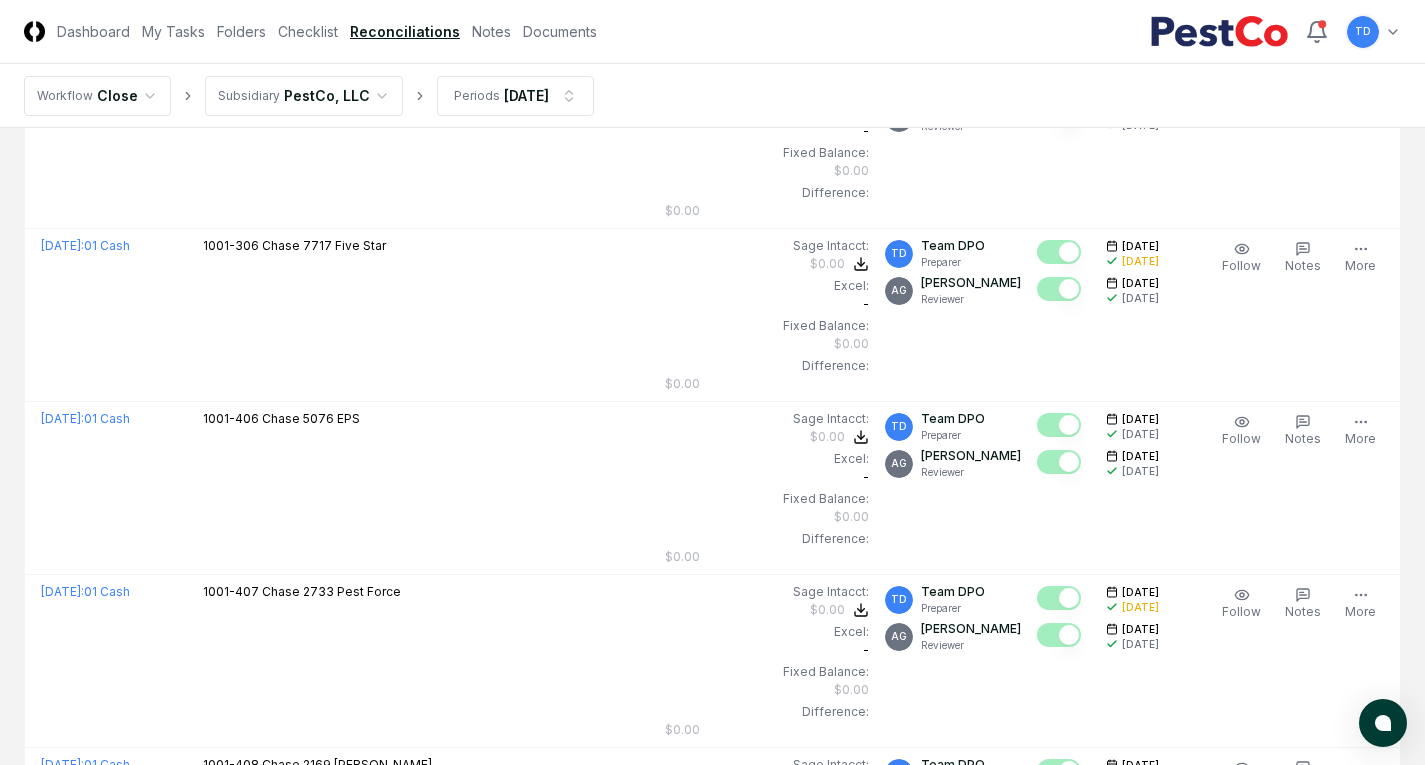 click on "CloseCore Dashboard My Tasks Folders Checklist Reconciliations Notes Documents Toggle navigation menu   TD Toggle user menu Workflow Close Subsidiary PestCo, LLC Periods [DATE] Cancel Reassign [DATE] Reconciliation 128 / 128 Assignee Rules Refresh Completeness Download New  Account My Items My Open Items Ready for My Review Due [DATE] Late Has Notes Blocked Unblocked Clear Filter Folder Account Balances/Difference Per  Sage Intacct Per Excel Difference Assignee Sign-Off   Due Actions [DATE] :  20 Taxes 2540   Deferred Tax Liability Sage Intacct : ($145,724.00) Excel: ($145,724.00) Difference: $0.00 ($145,724.00) ($145,724.00) $0.00 AG [PERSON_NAME] Preparer TM [PERSON_NAME] Reviewer [DATE] [DATE] [DATE] [DATE] Follow Notes Edit Task More [DATE] :  31 Equity 3106   Membership units Sage Intacct : ($218,205,000.00) Excel: ($218,205,000.00) Difference: $0.00 ($218,205,000.00) ($218,205,000.00) $0.00 AG [PERSON_NAME] Preparer TM [PERSON_NAME] Reviewer Notes" at bounding box center (712, -127) 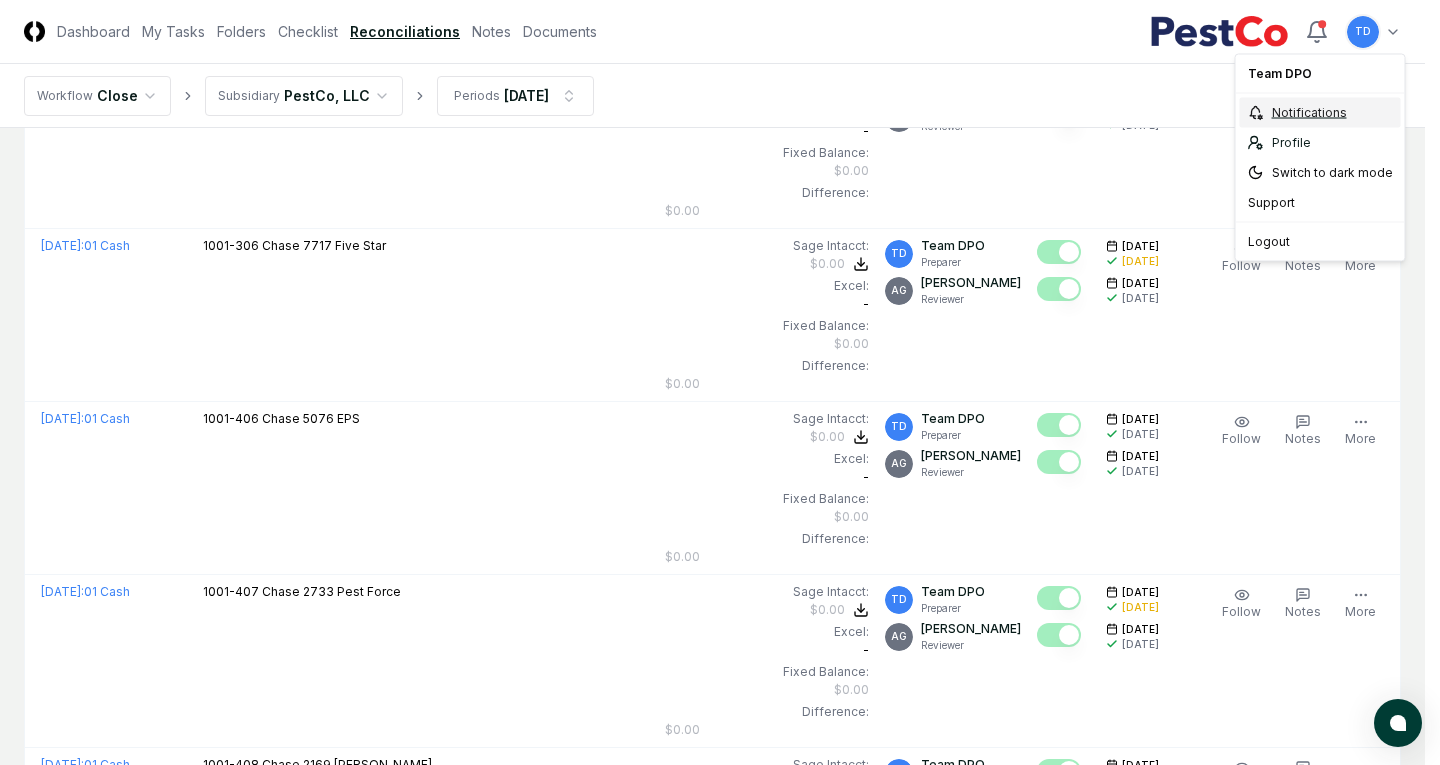click on "Notifications" at bounding box center (1320, 113) 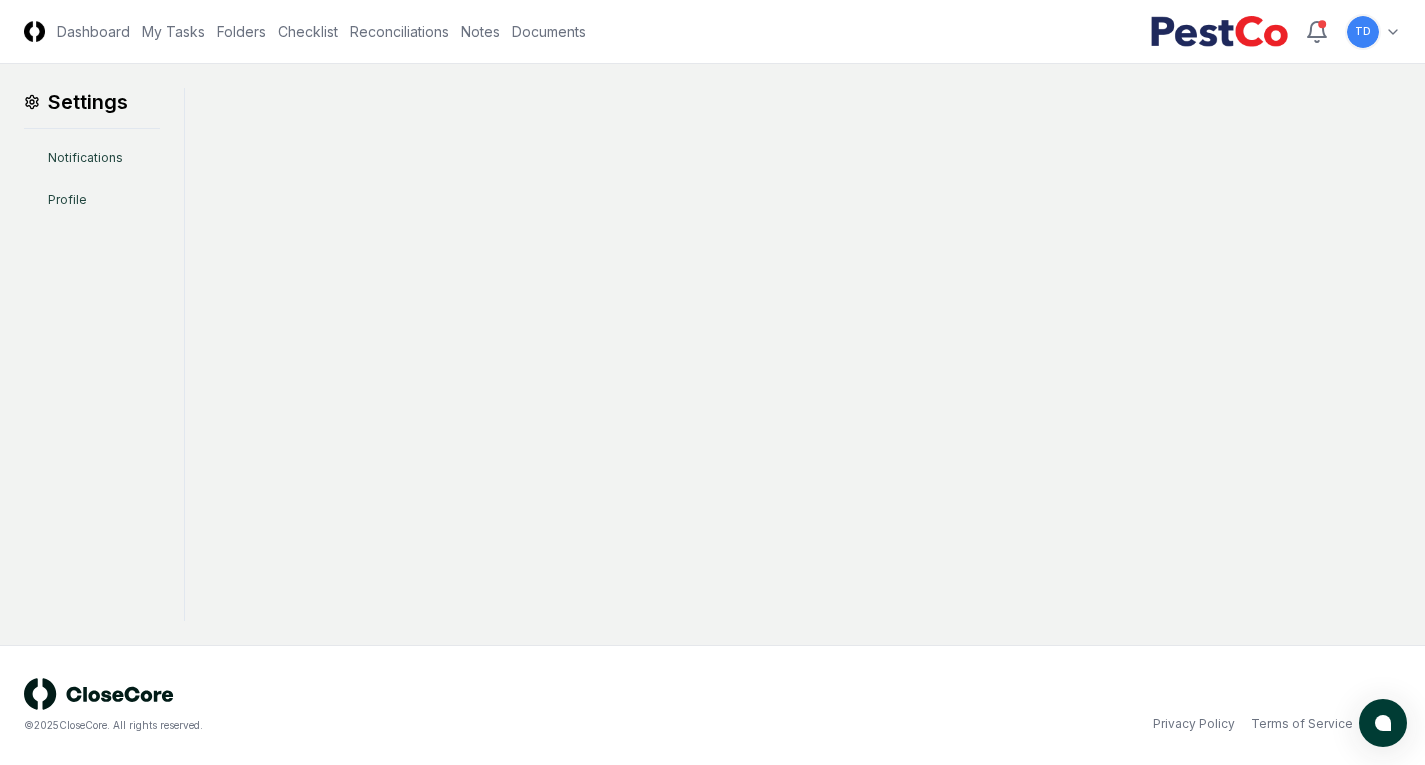 scroll, scrollTop: 0, scrollLeft: 0, axis: both 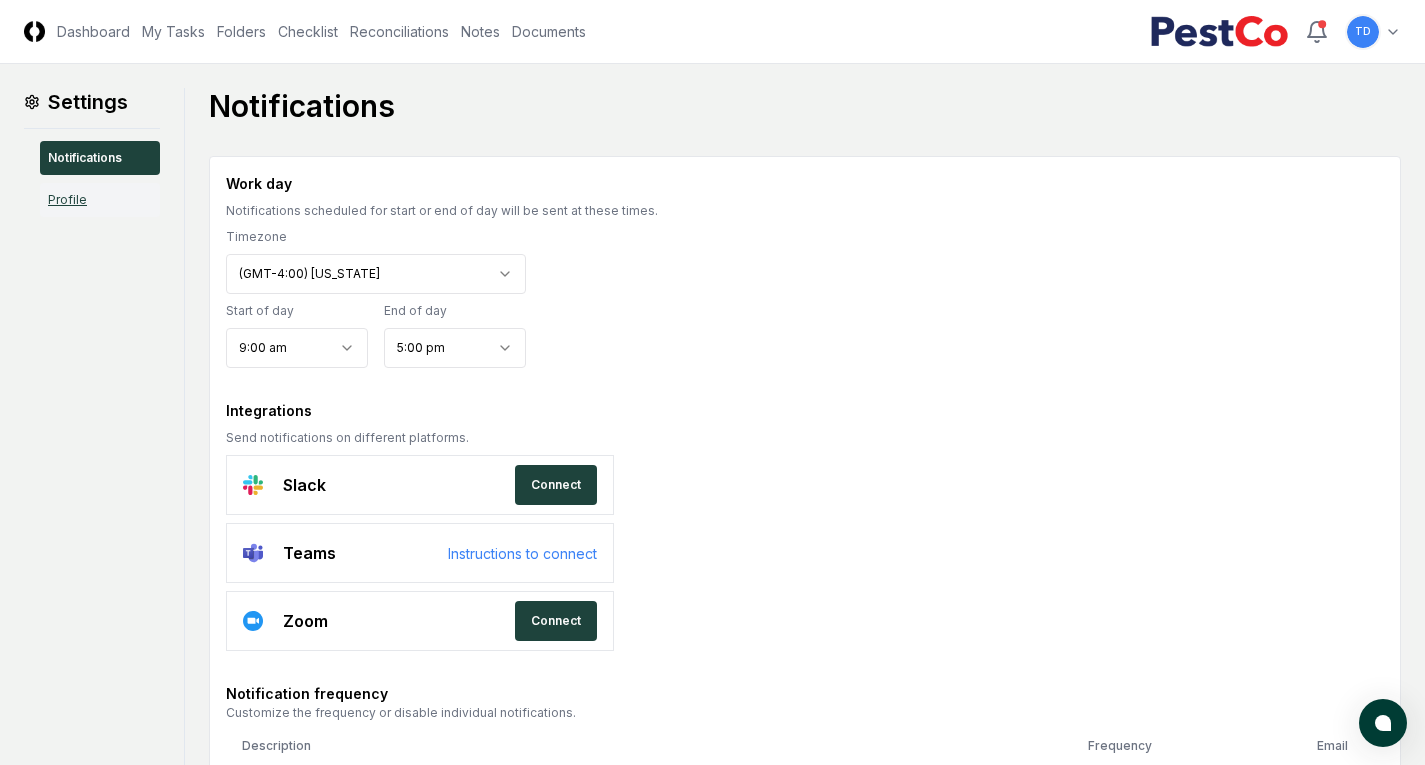 click on "Profile" at bounding box center (100, 200) 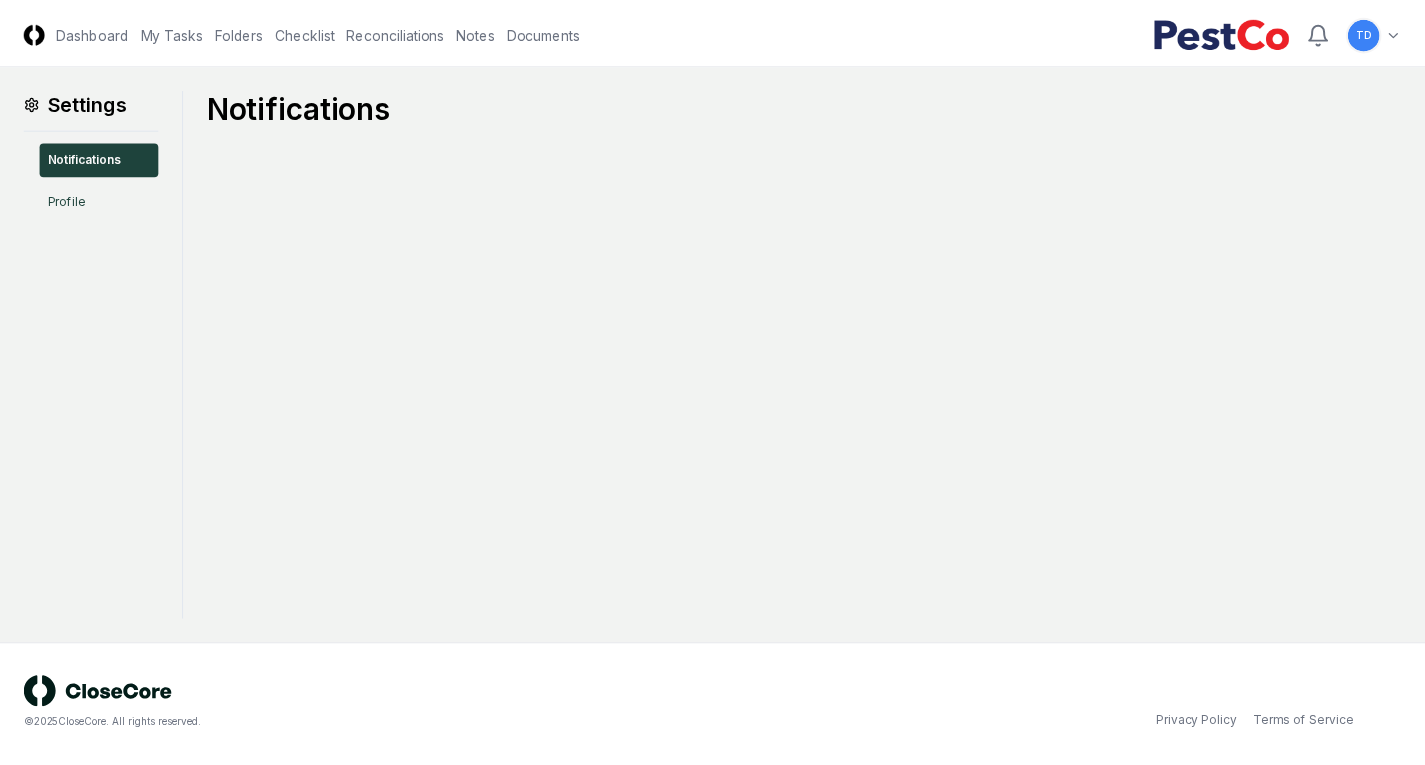 scroll, scrollTop: 0, scrollLeft: 0, axis: both 